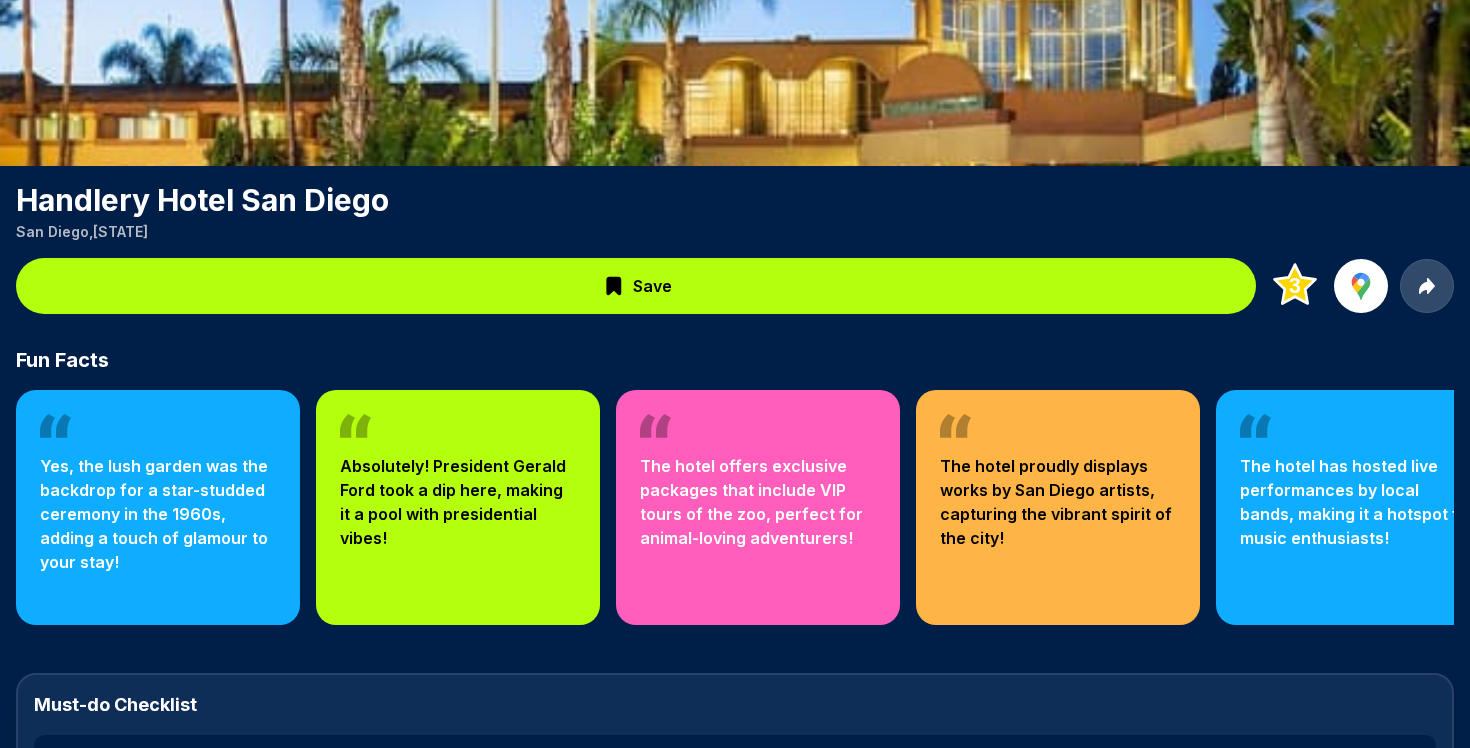 scroll, scrollTop: 176, scrollLeft: 0, axis: vertical 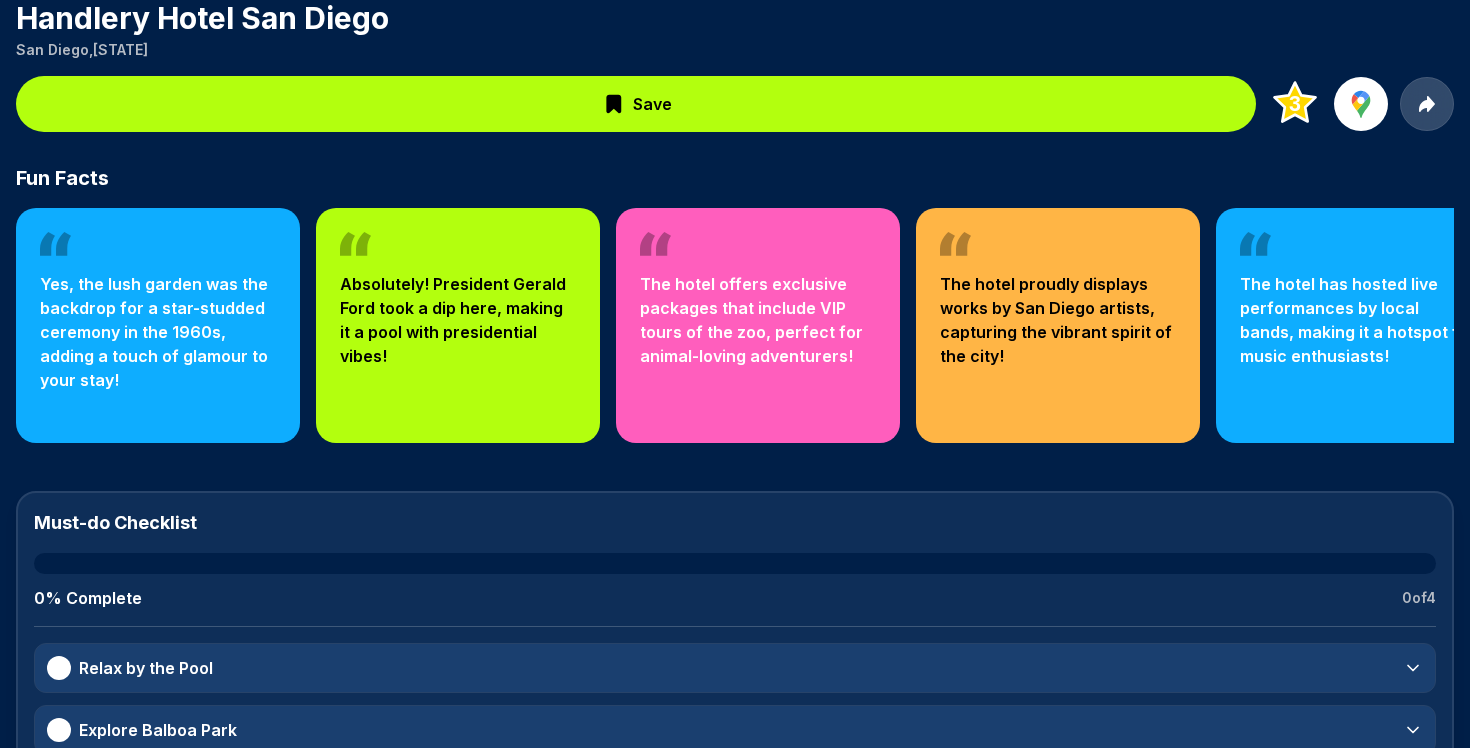 click on "Yes, the lush garden was the backdrop for a star-studded ceremony in the 1960s, adding a touch of glamour to your stay!" at bounding box center (158, 332) 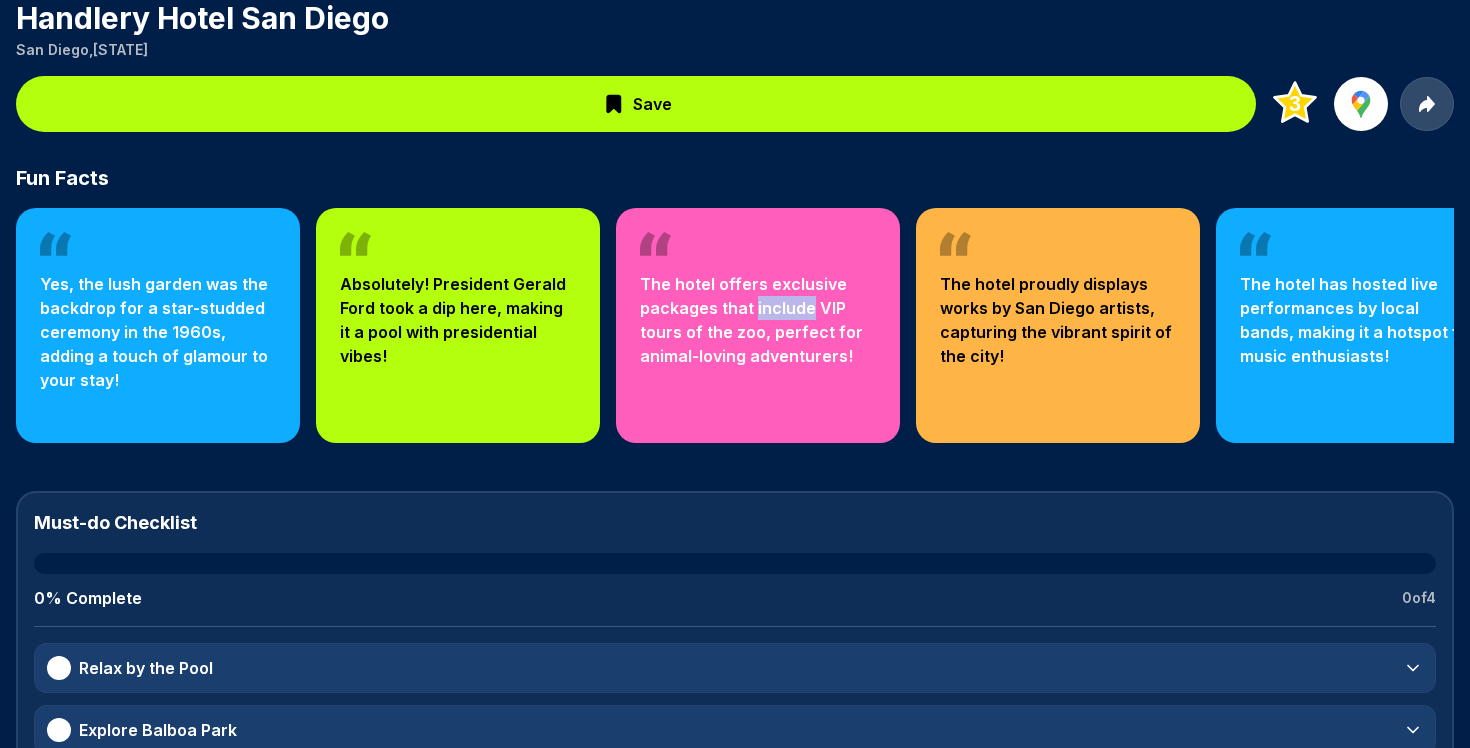 click on "The hotel offers exclusive packages that include VIP tours of the zoo, perfect for animal-loving adventurers!" at bounding box center (758, 320) 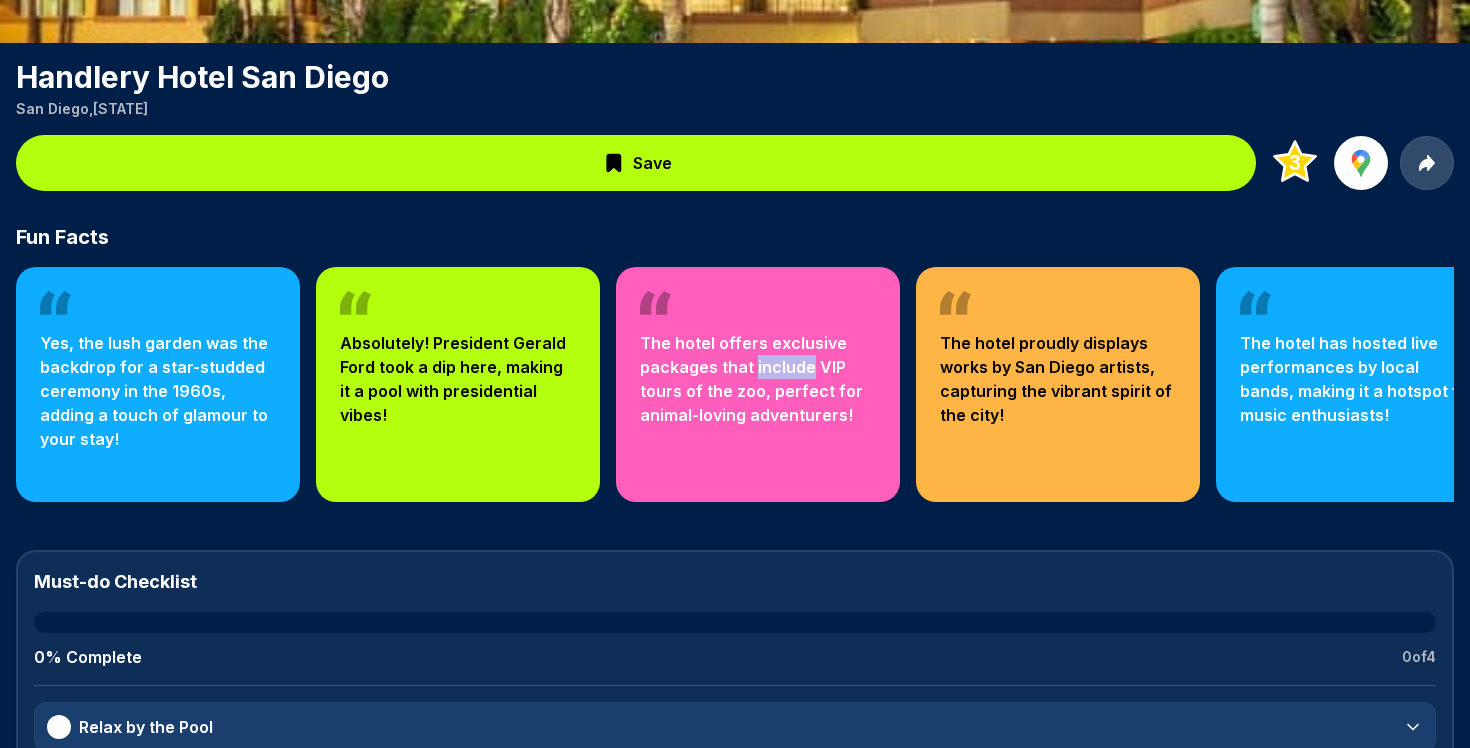 scroll, scrollTop: 284, scrollLeft: 0, axis: vertical 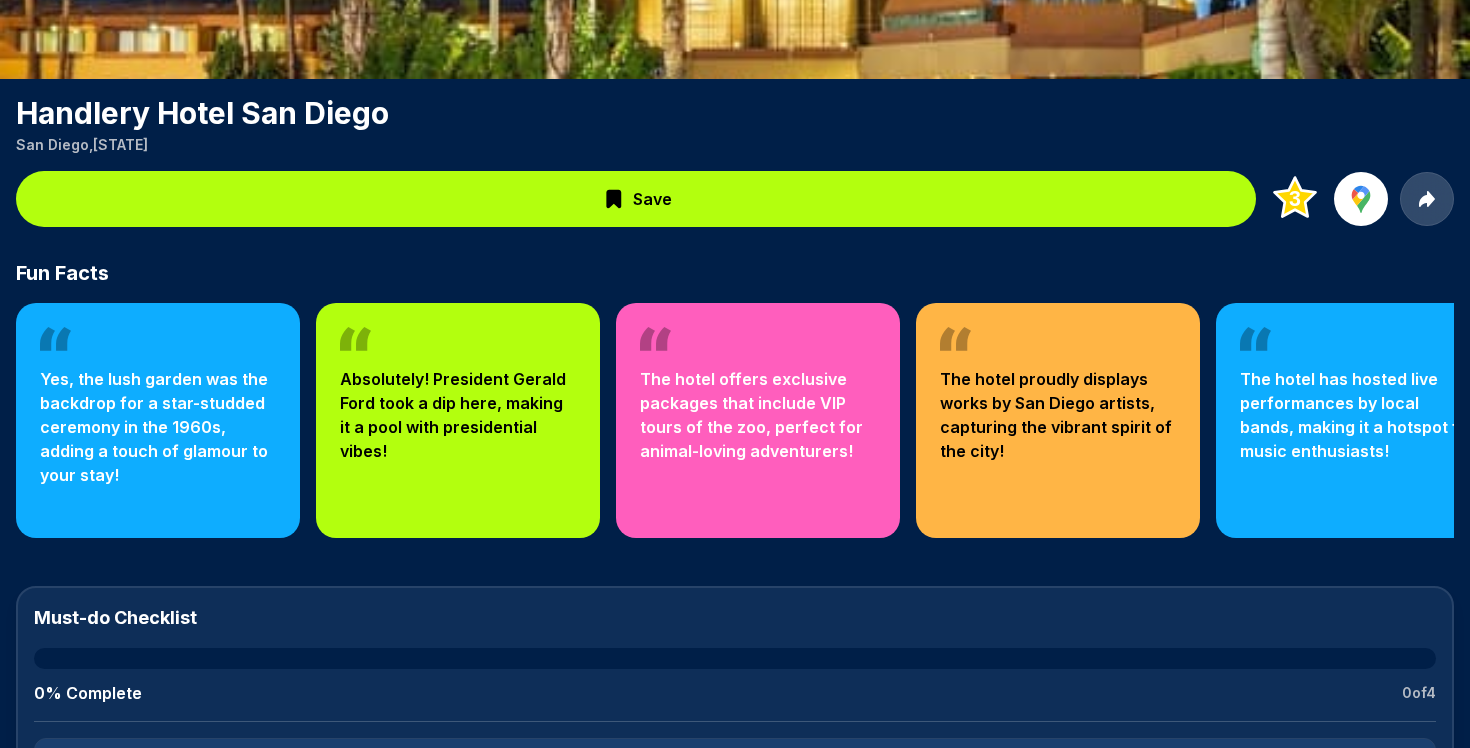 click on "The hotel proudly displays works by San Diego artists, capturing the vibrant spirit of the city!" at bounding box center [1058, 415] 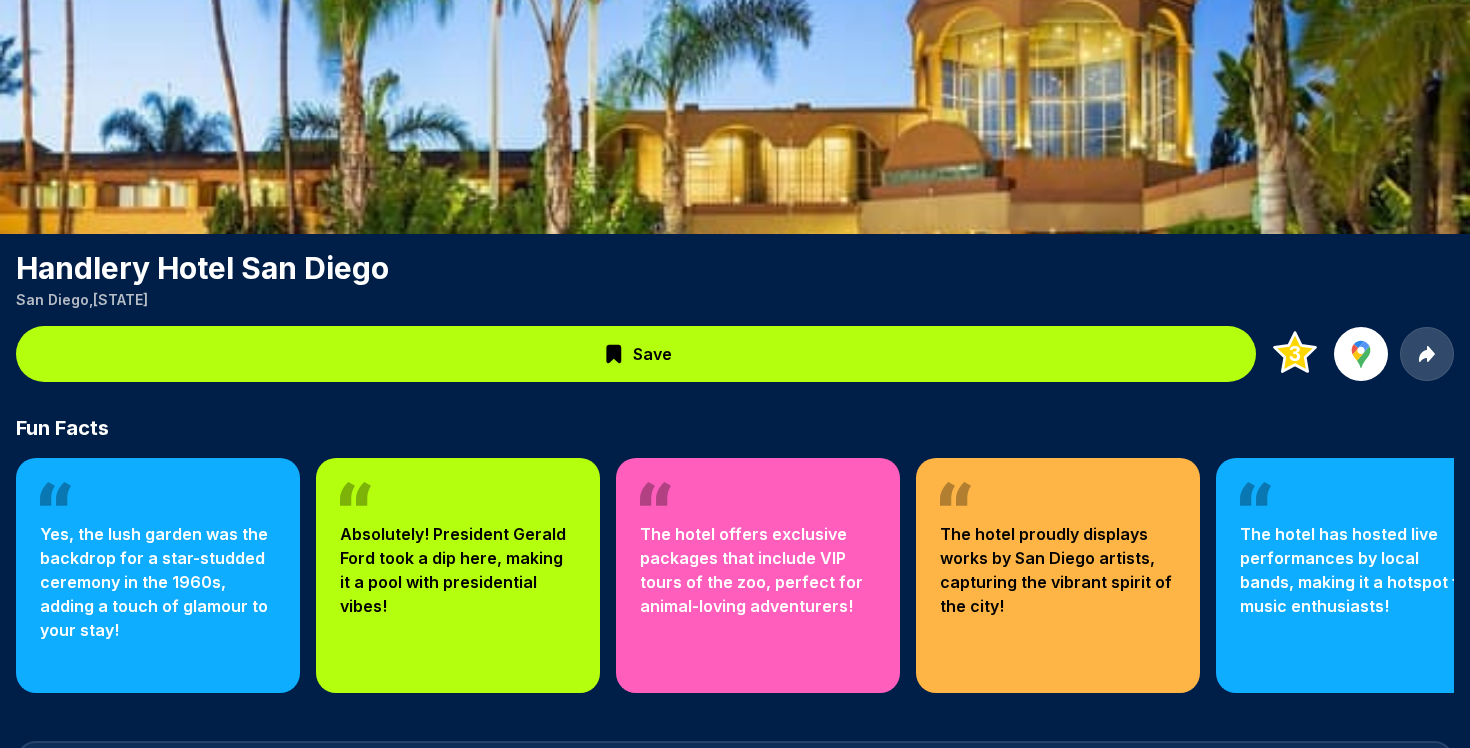 scroll, scrollTop: 0, scrollLeft: 0, axis: both 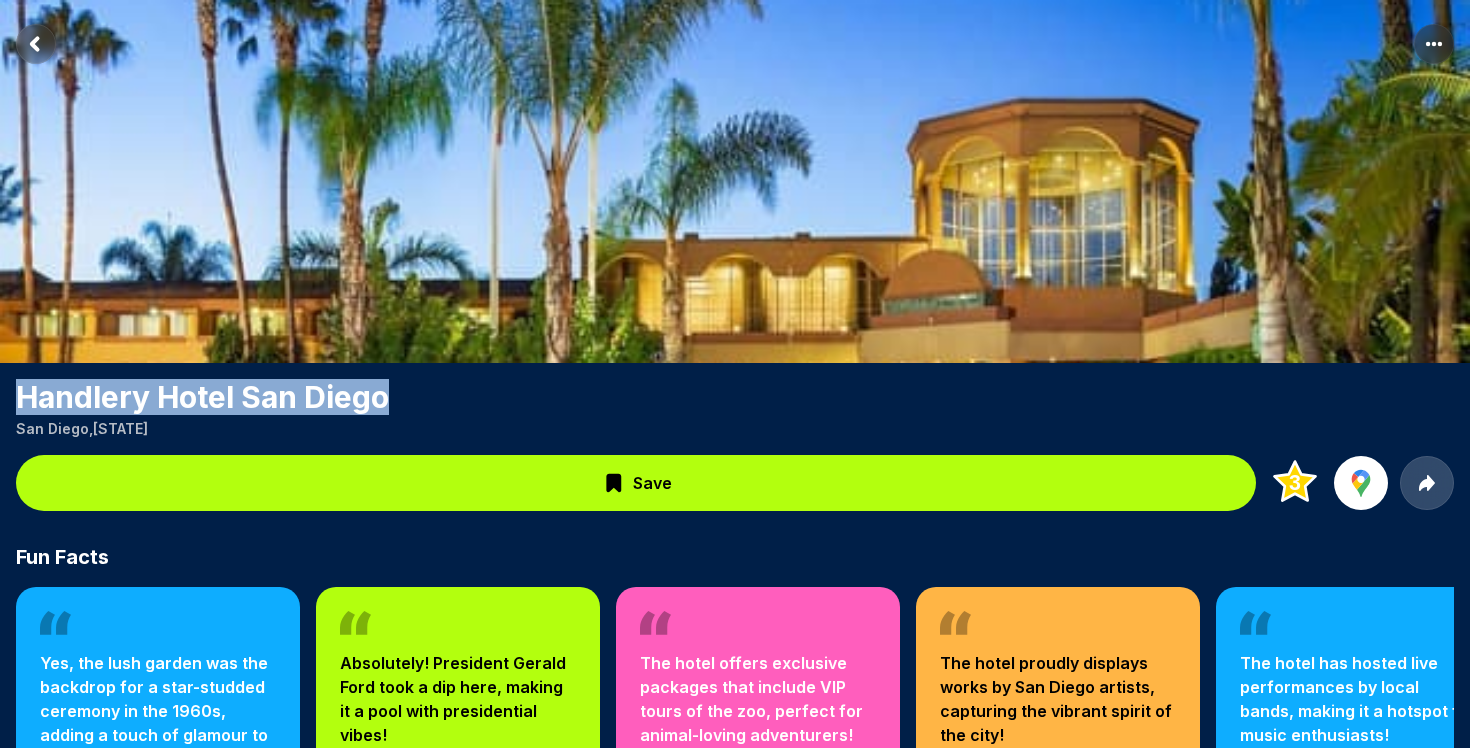 drag, startPoint x: 389, startPoint y: 403, endPoint x: 21, endPoint y: 396, distance: 368.06656 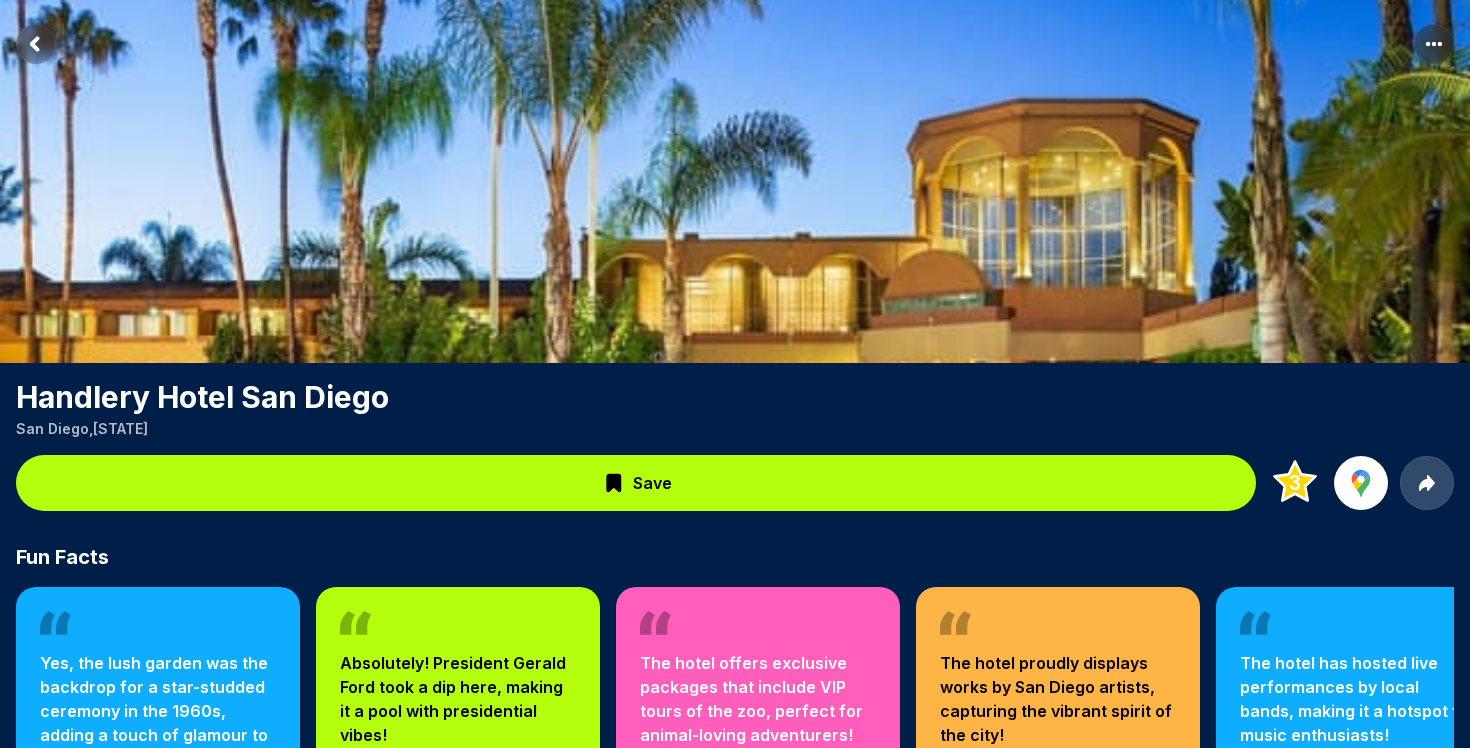 click on "Handlery Hotel San Diego was added to San Diego View Handlery Hotel San Diego San Diego ,  California Save 3 Fun Facts Yes, the lush garden was the backdrop for a star-studded ceremony in the 1960s, adding a touch of glamour to your stay! Absolutely! President Gerald Ford took a dip here, making it a pool with presidential vibes! The hotel offers exclusive packages that include VIP tours of the zoo, perfect for animal-loving adventurers! The hotel proudly displays works by San Diego artists, capturing the vibrant spirit of the city! The hotel has hosted live performances by local bands, making it a hotspot for music enthusiasts! Must-do Checklist 0 % Complete 0  of  4 Relax by the Pool Explore Balboa Park Dinner at Postcards American Bistro Sunset at Mission Bay" at bounding box center (735, 658) 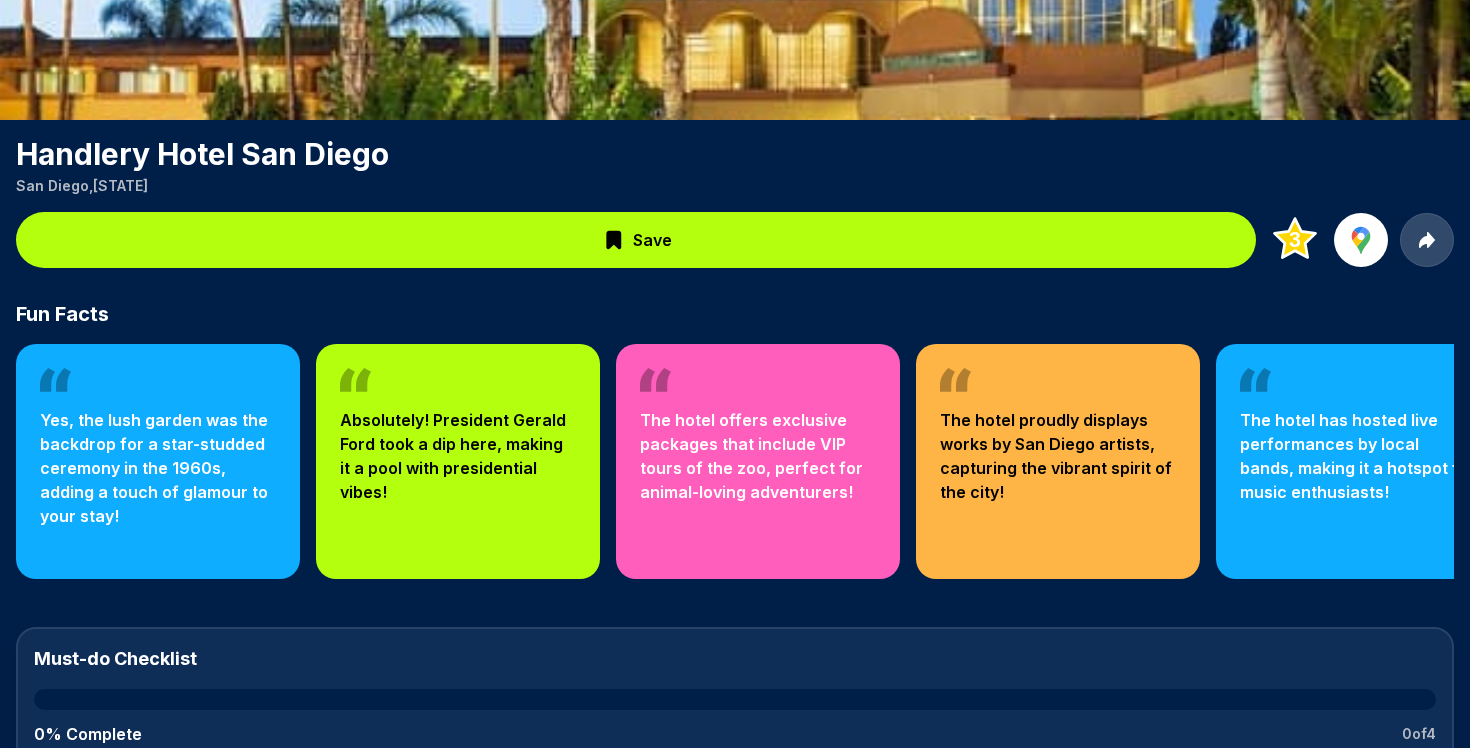 scroll, scrollTop: 388, scrollLeft: 0, axis: vertical 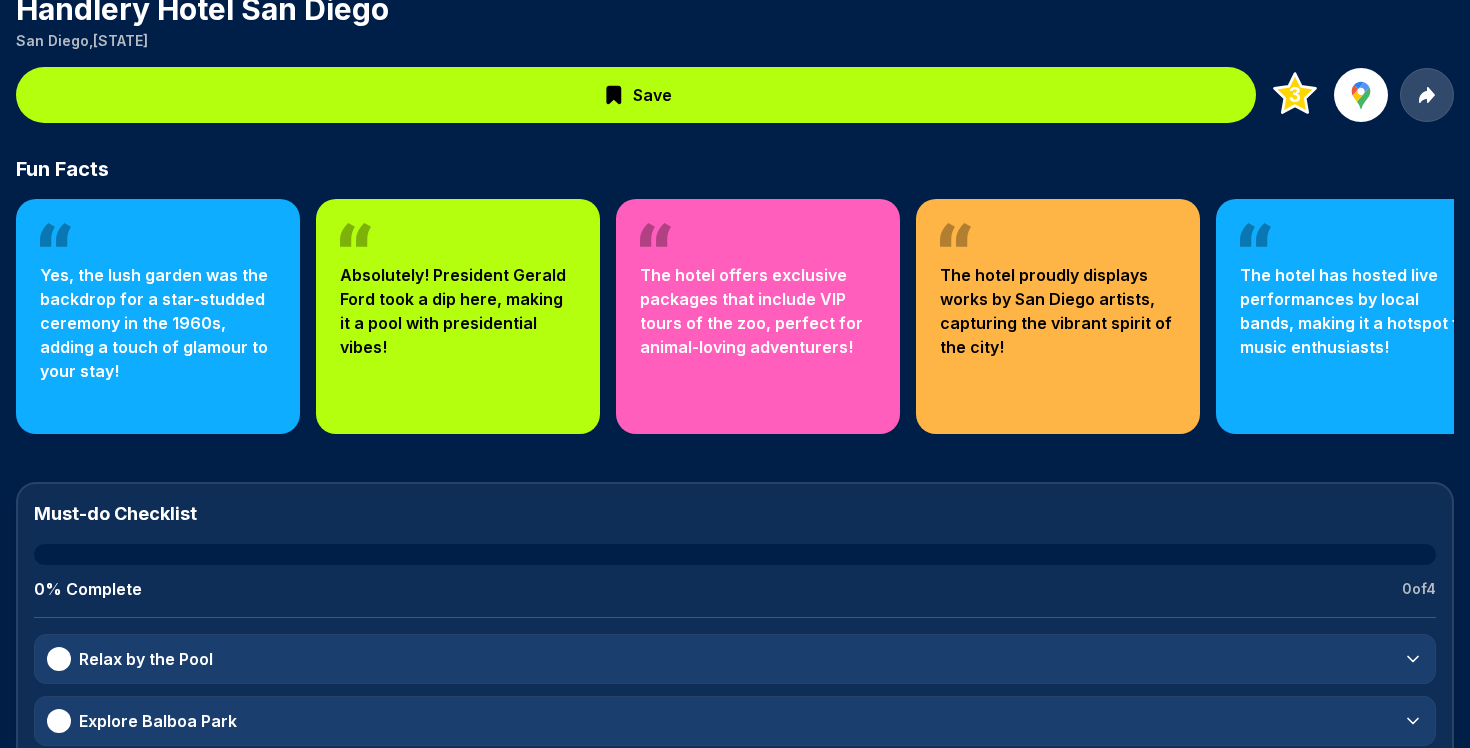 click on "Yes, the lush garden was the backdrop for a star-studded ceremony in the 1960s, adding a touch of glamour to your stay!" at bounding box center (158, 323) 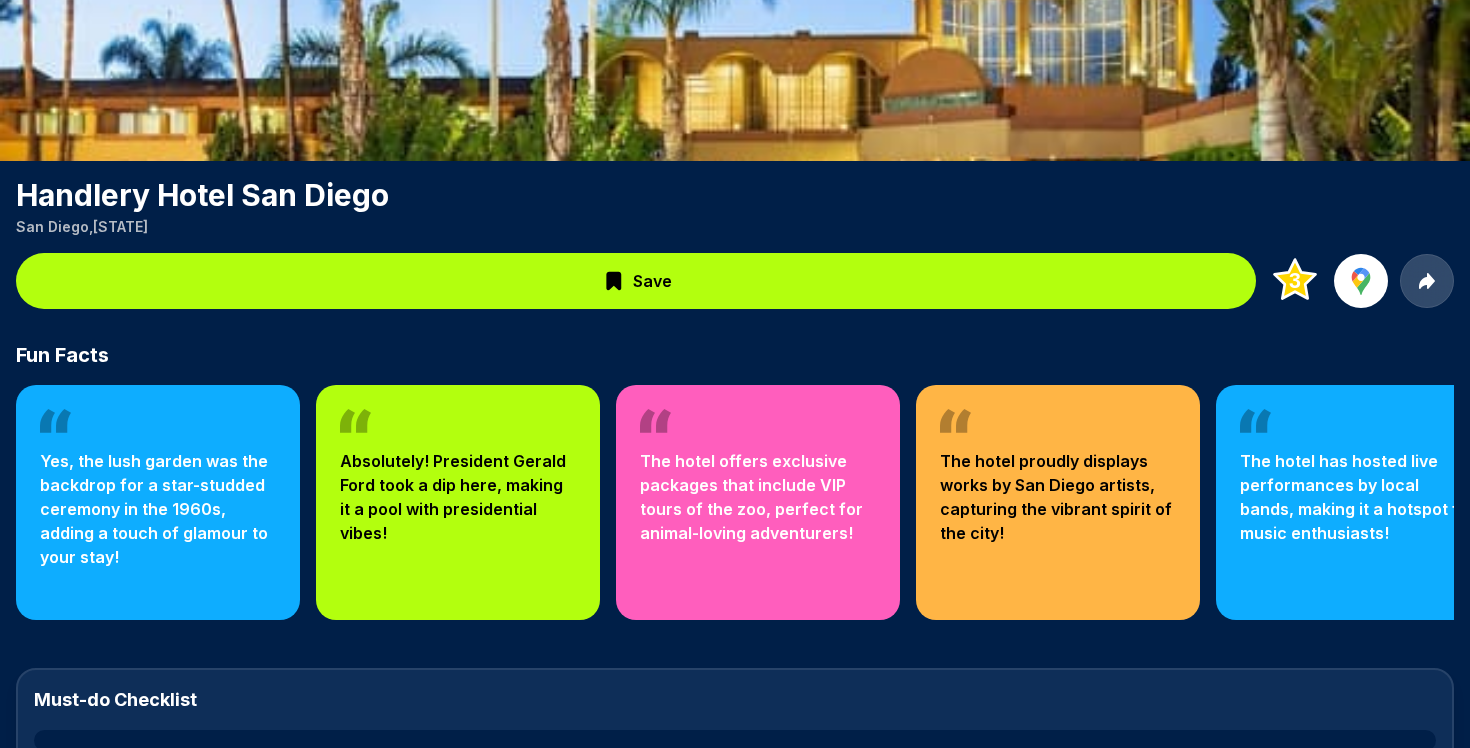 scroll, scrollTop: 207, scrollLeft: 0, axis: vertical 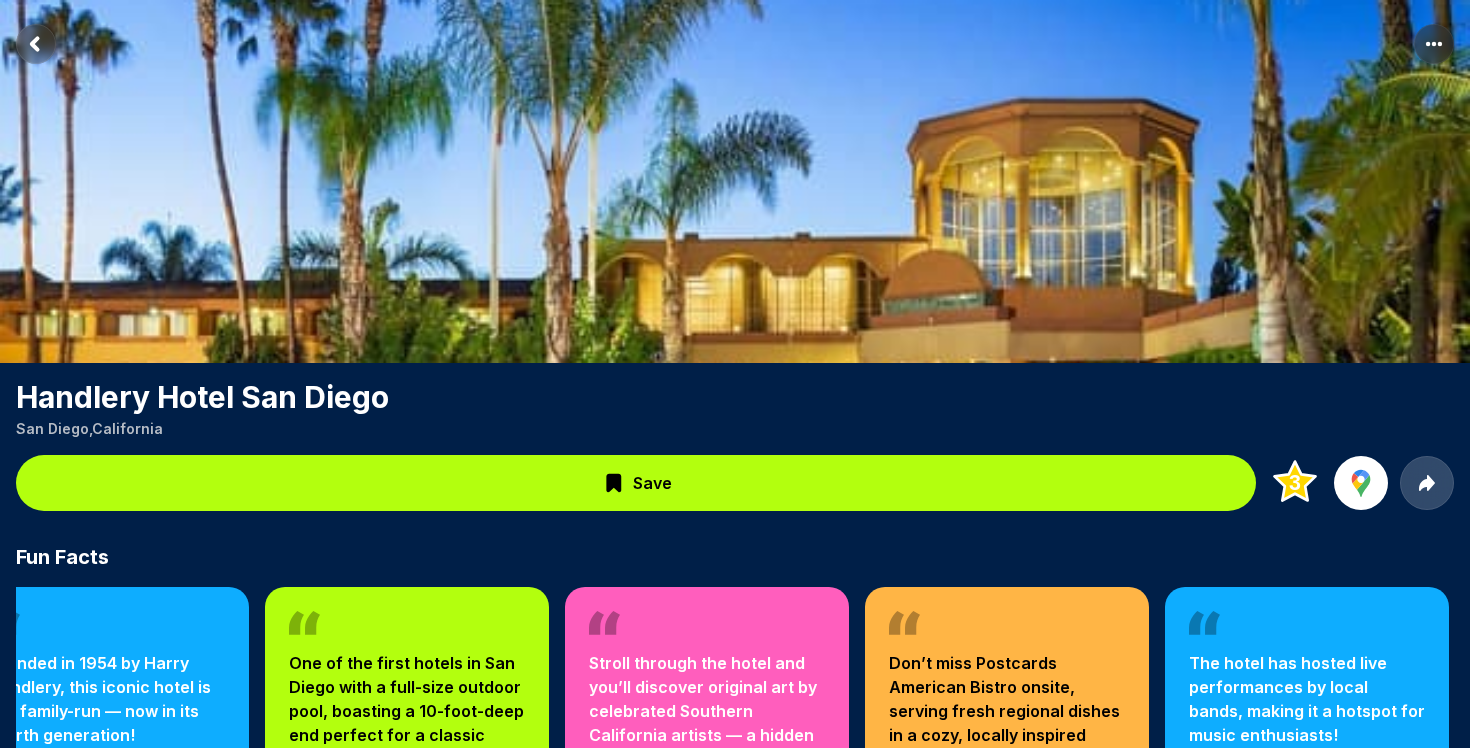 click 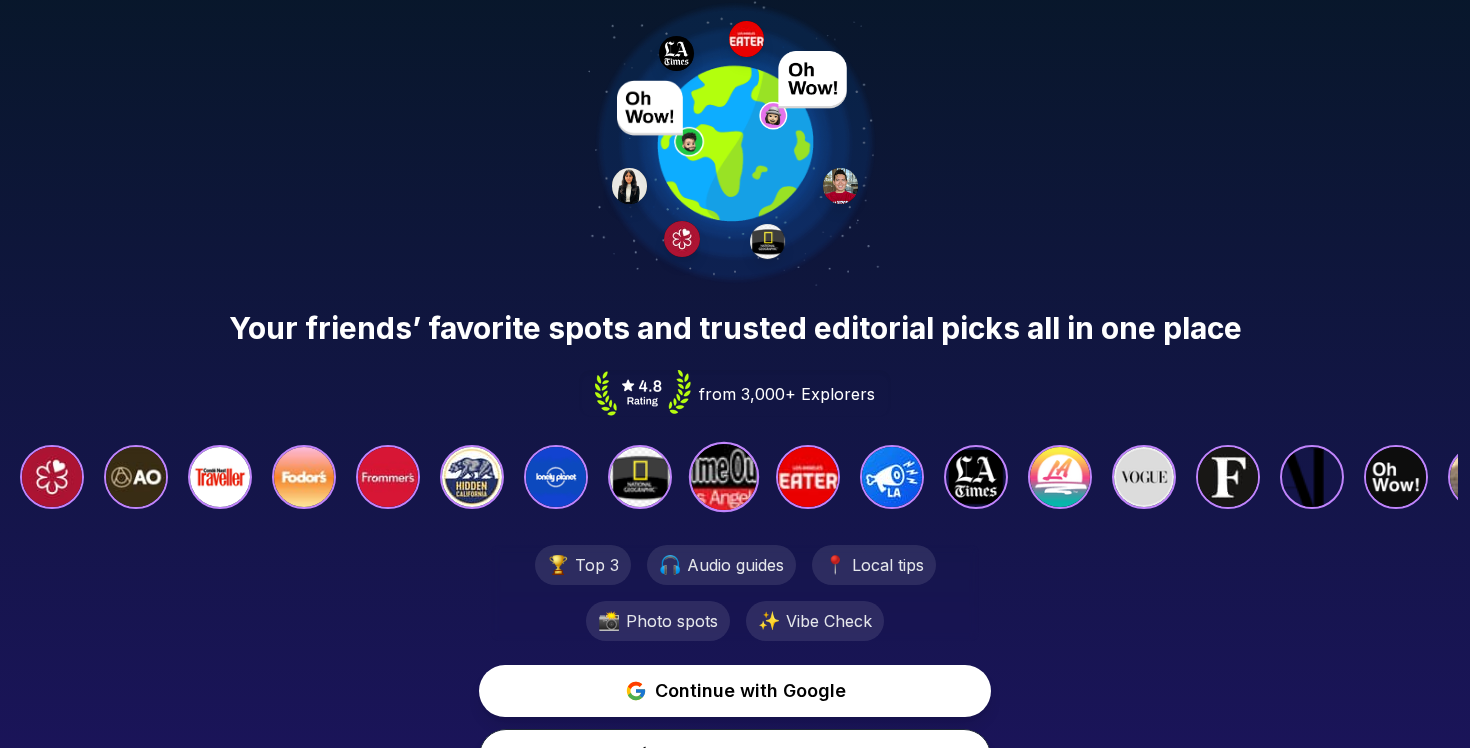 scroll, scrollTop: 44, scrollLeft: 0, axis: vertical 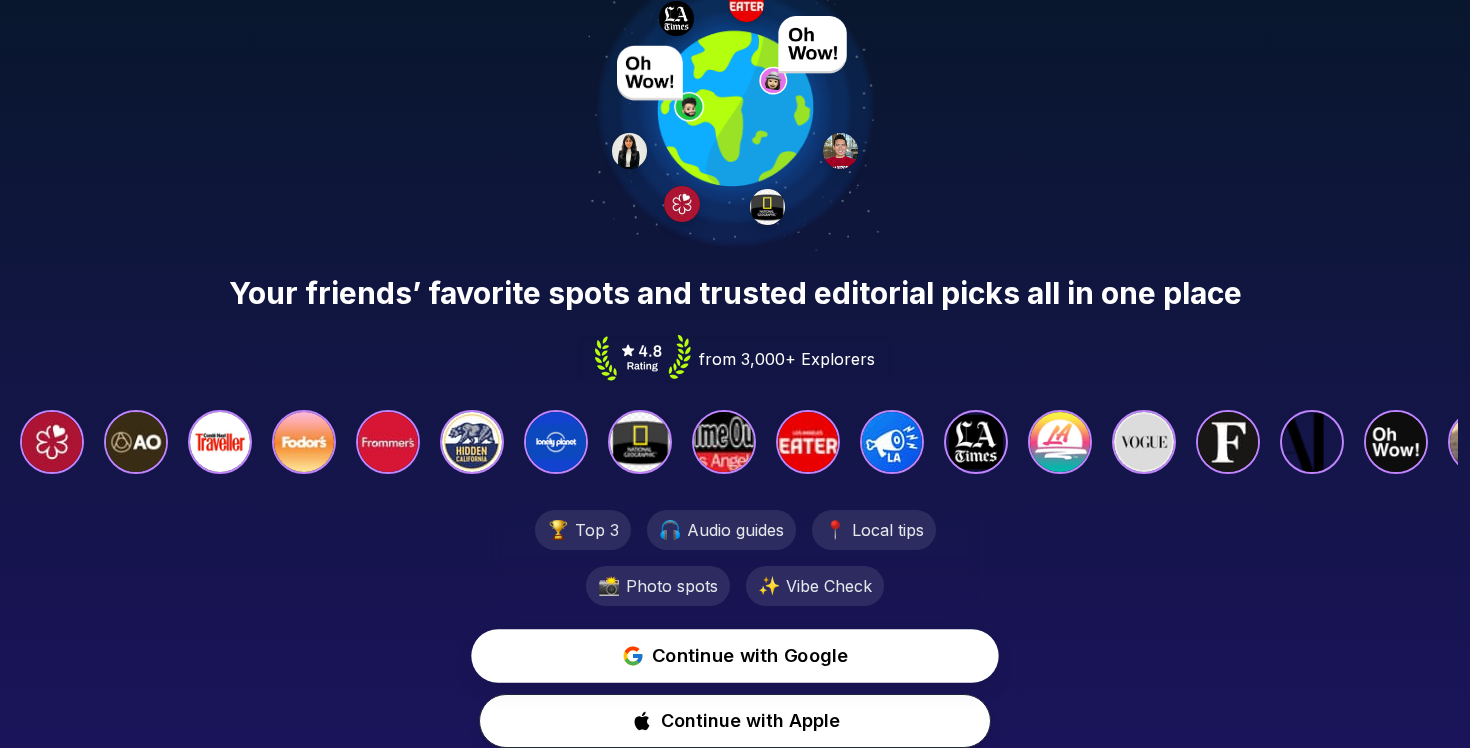 click on "Continue with Google" at bounding box center [750, 656] 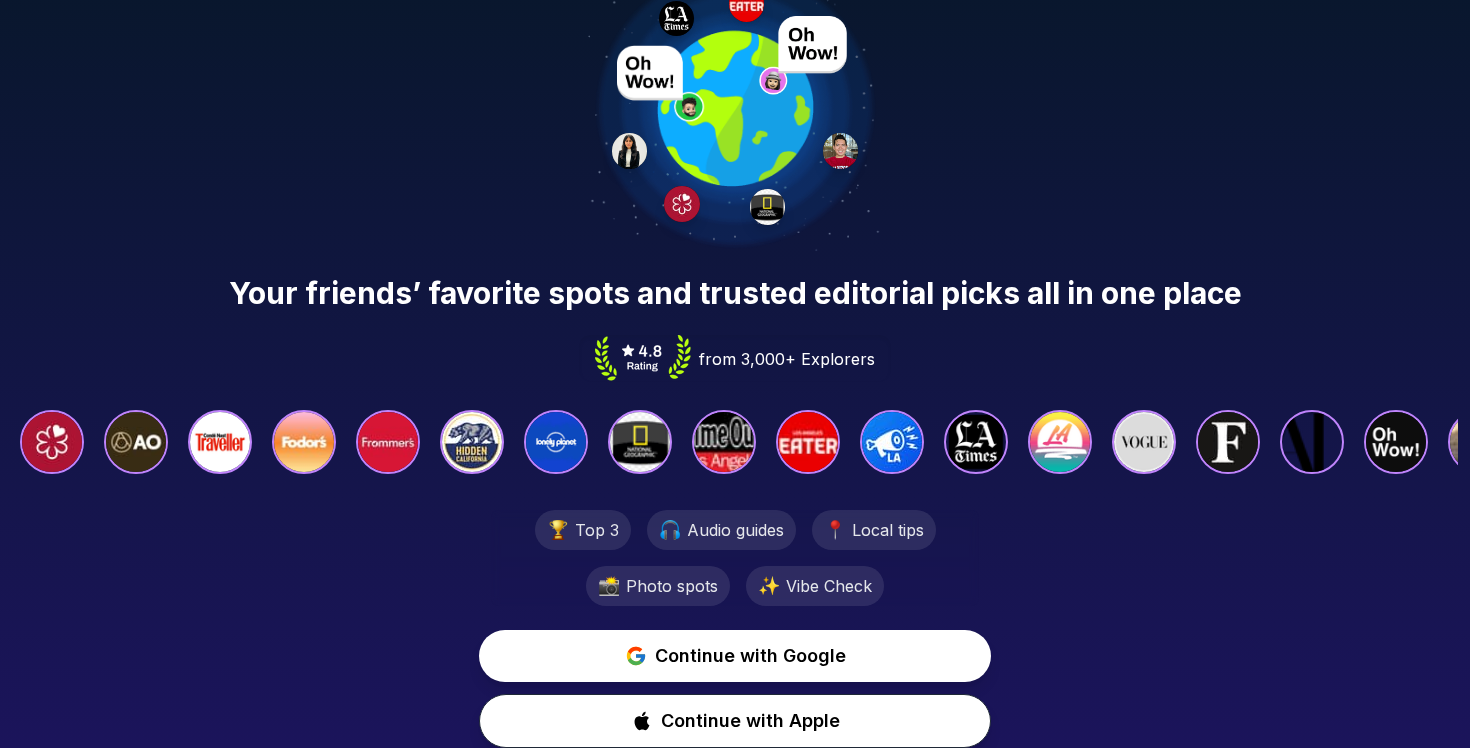 scroll, scrollTop: 0, scrollLeft: 0, axis: both 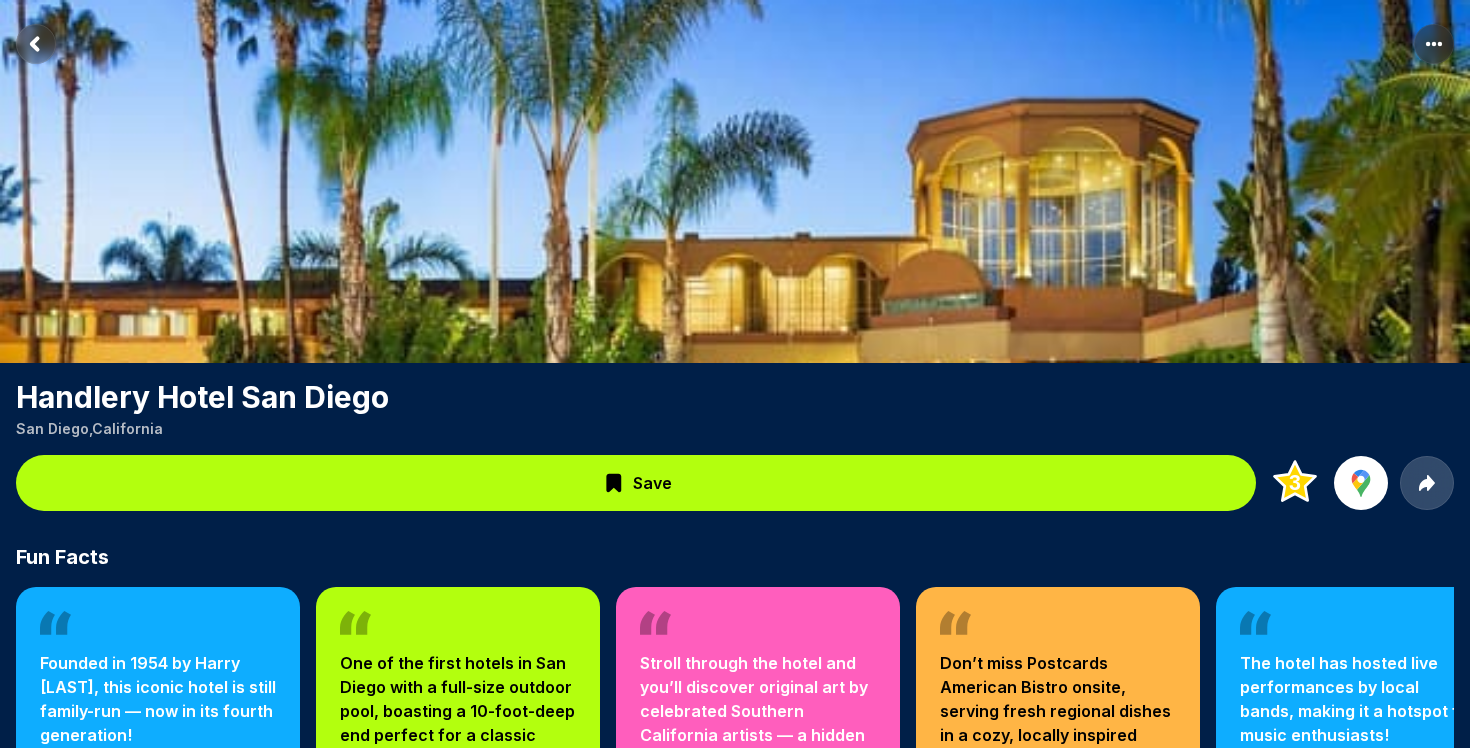 click on "Save" at bounding box center [636, 483] 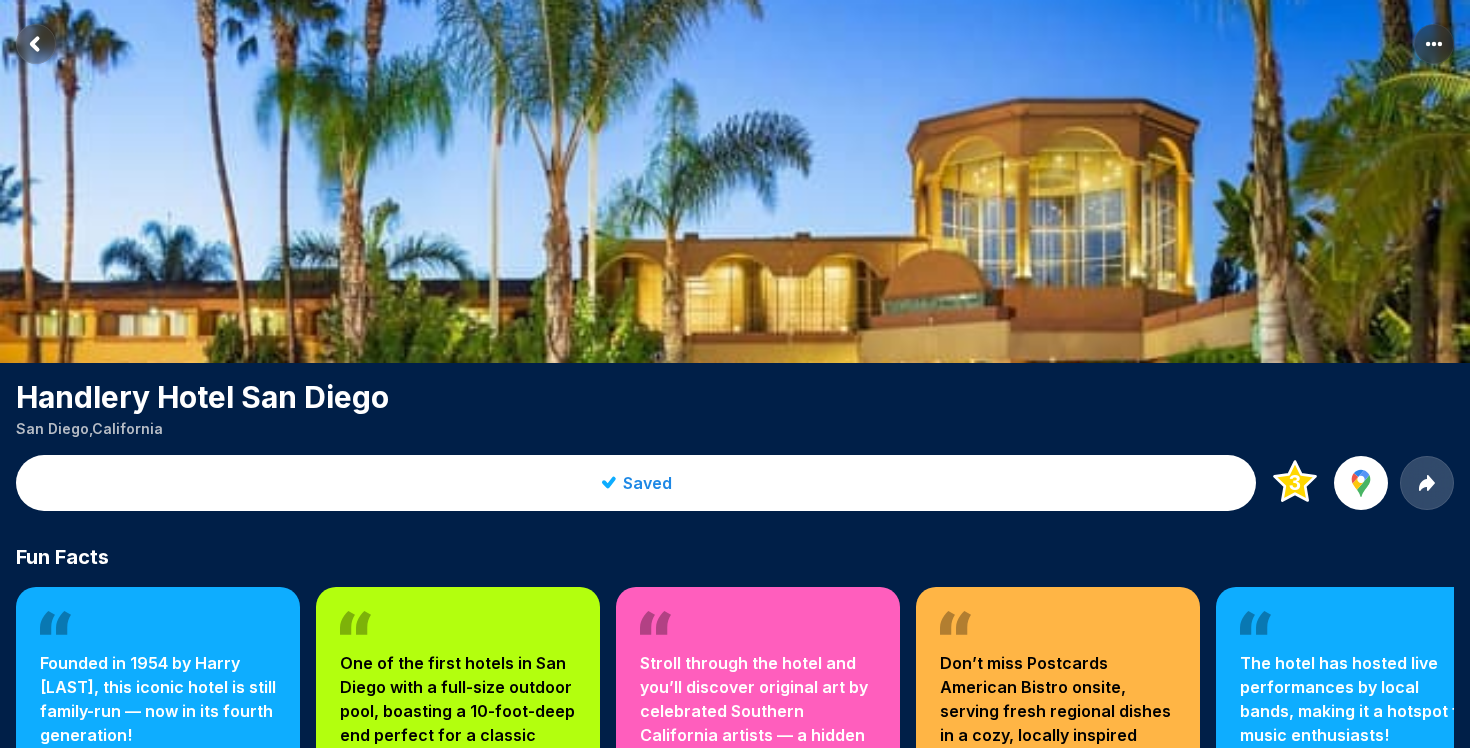 click 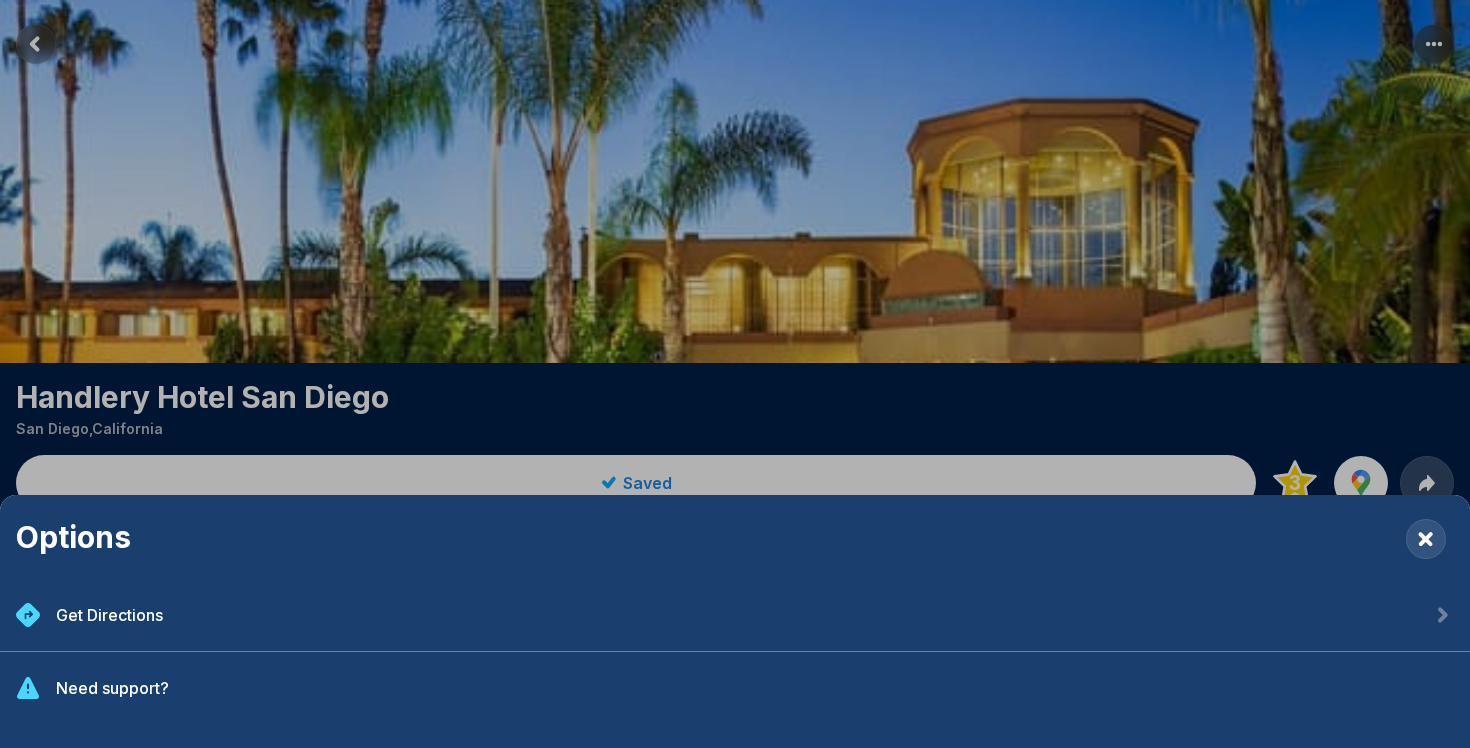 click on "Options Get Directions Need support?" at bounding box center (735, 374) 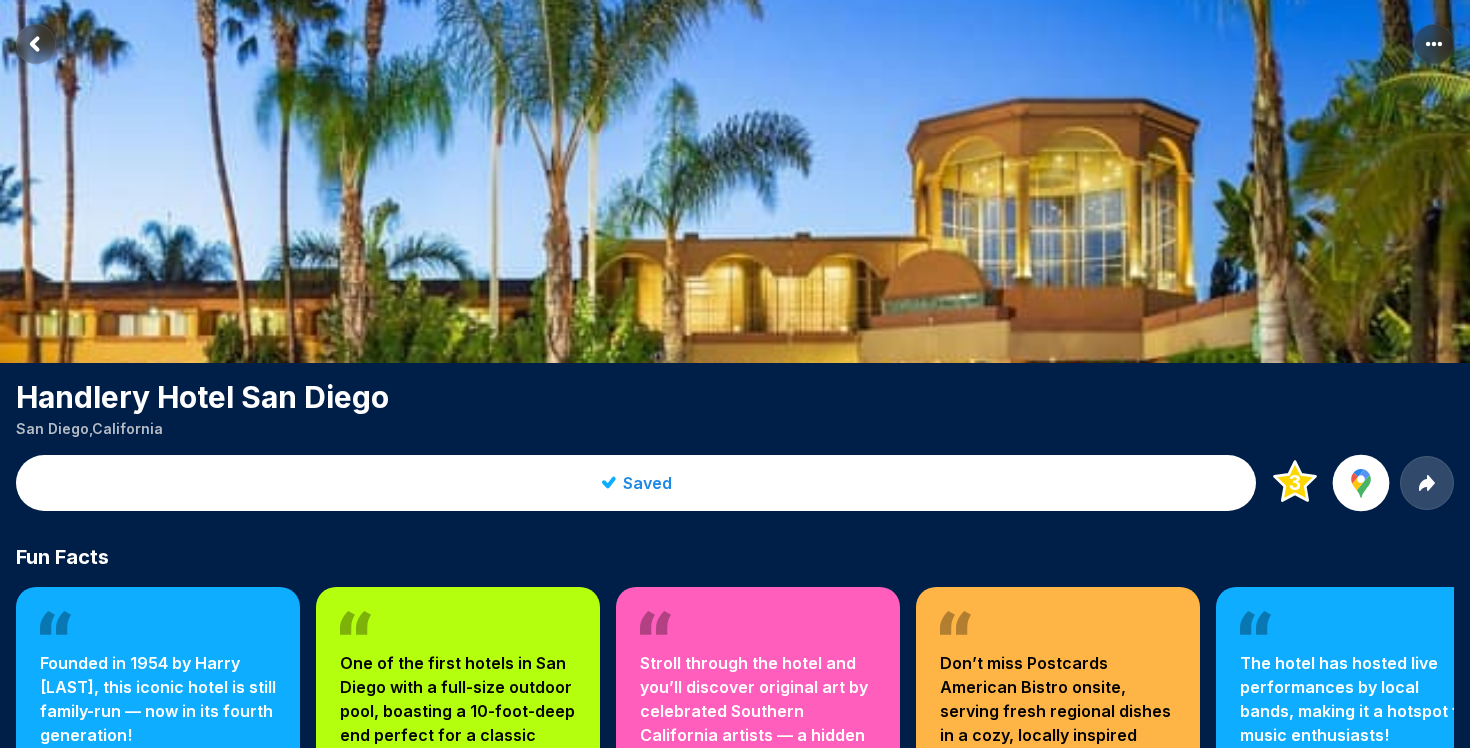 click 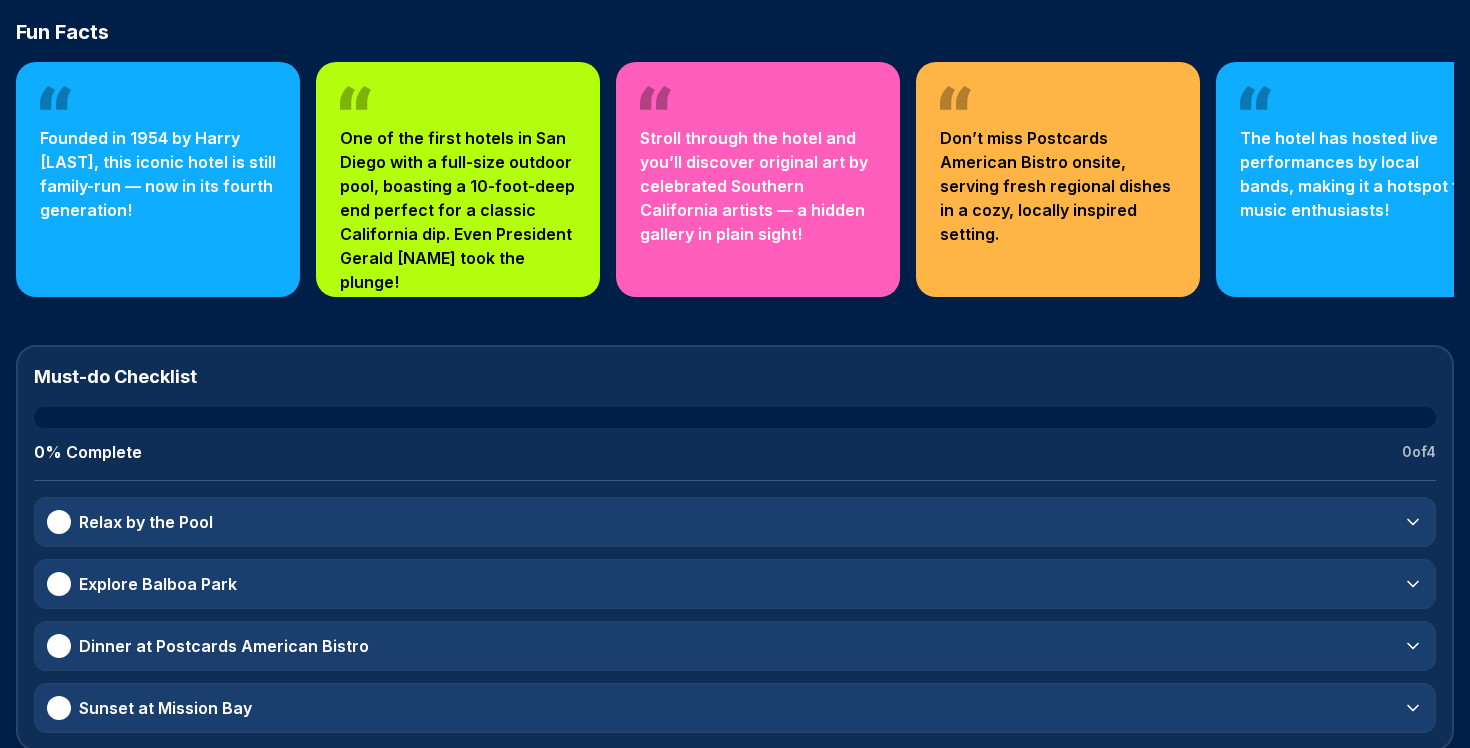 scroll, scrollTop: 568, scrollLeft: 0, axis: vertical 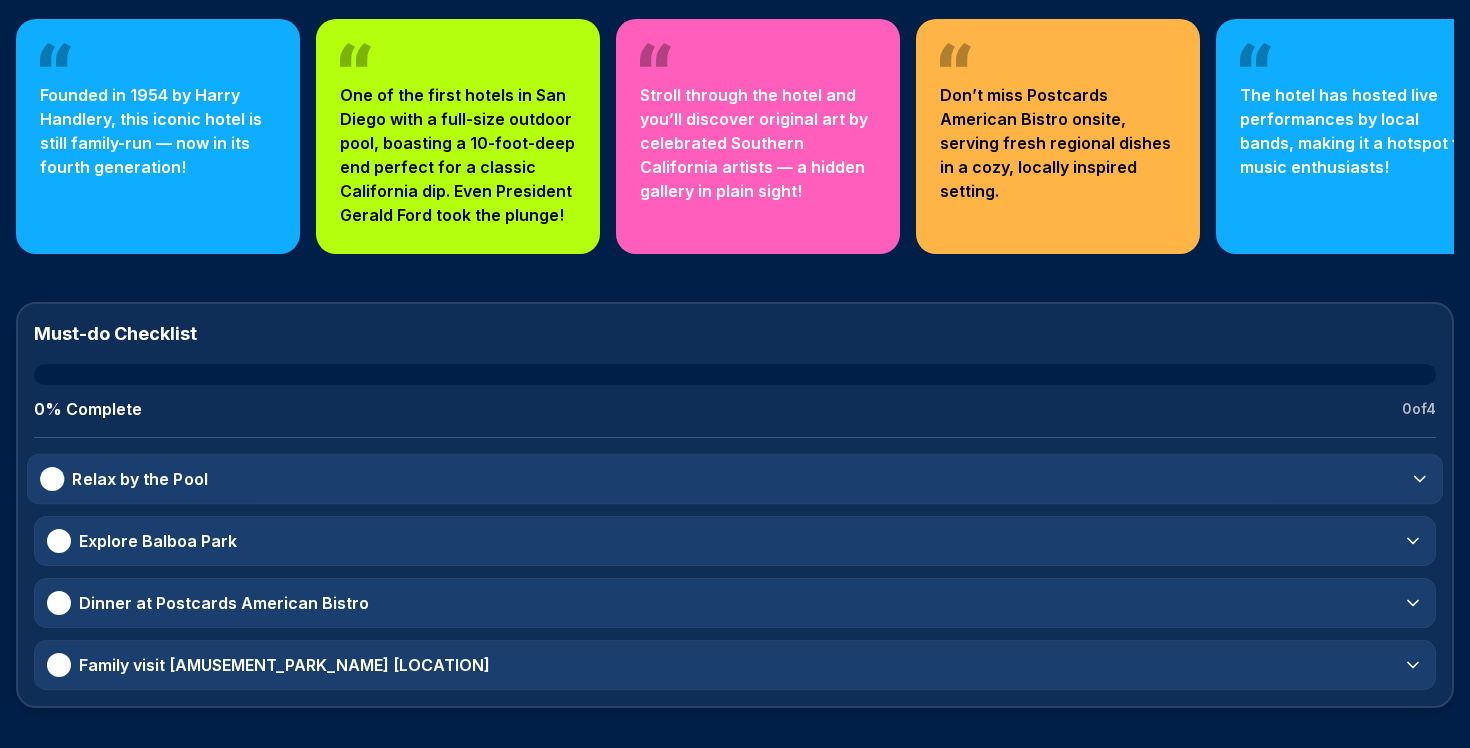 click 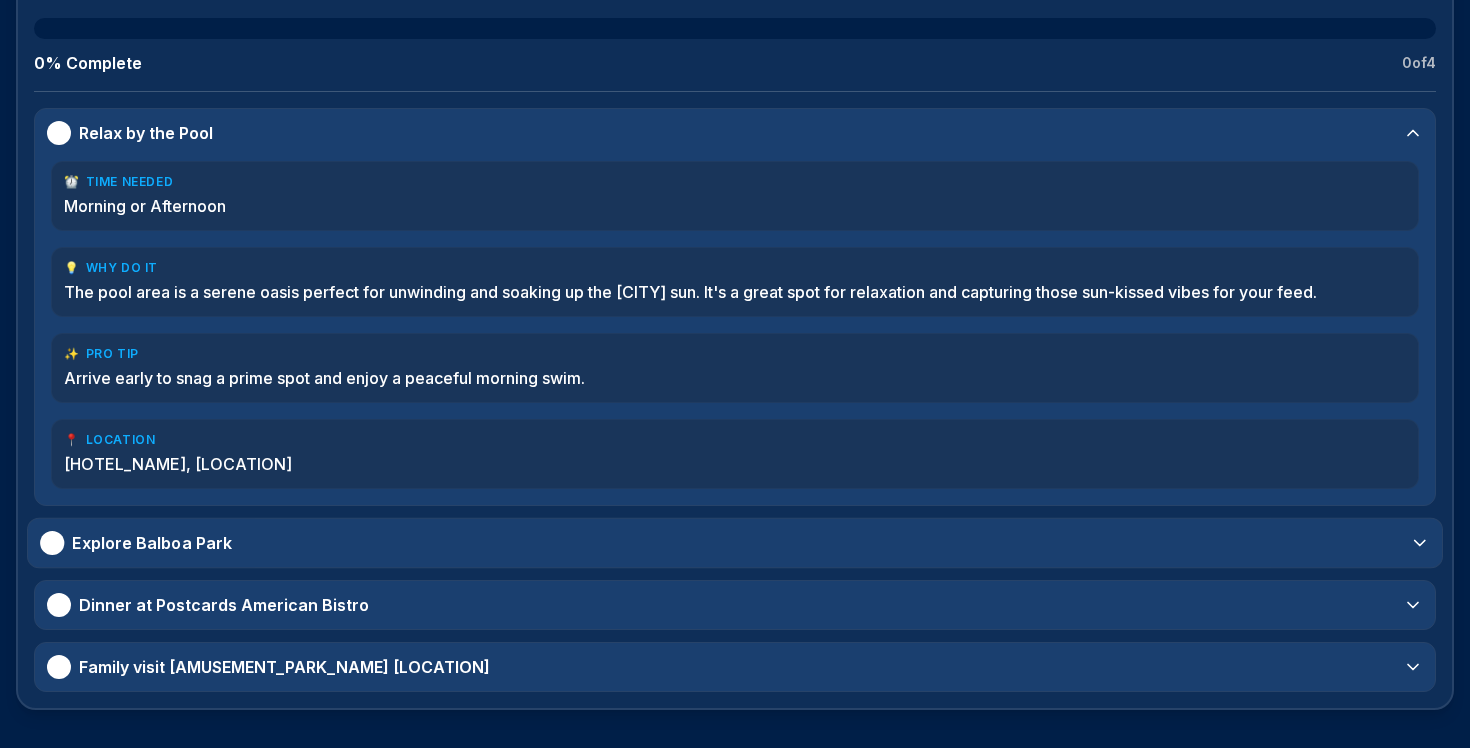 scroll, scrollTop: 916, scrollLeft: 0, axis: vertical 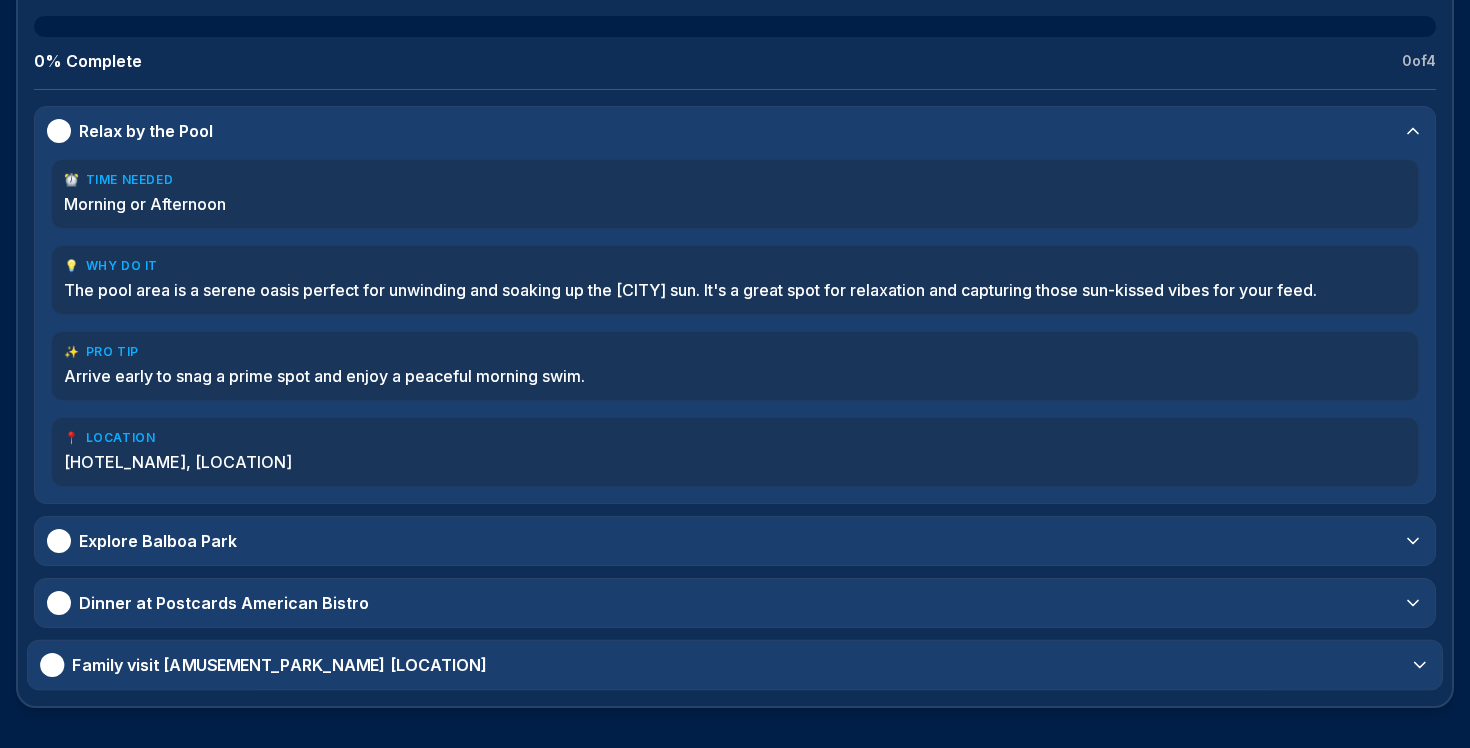 click 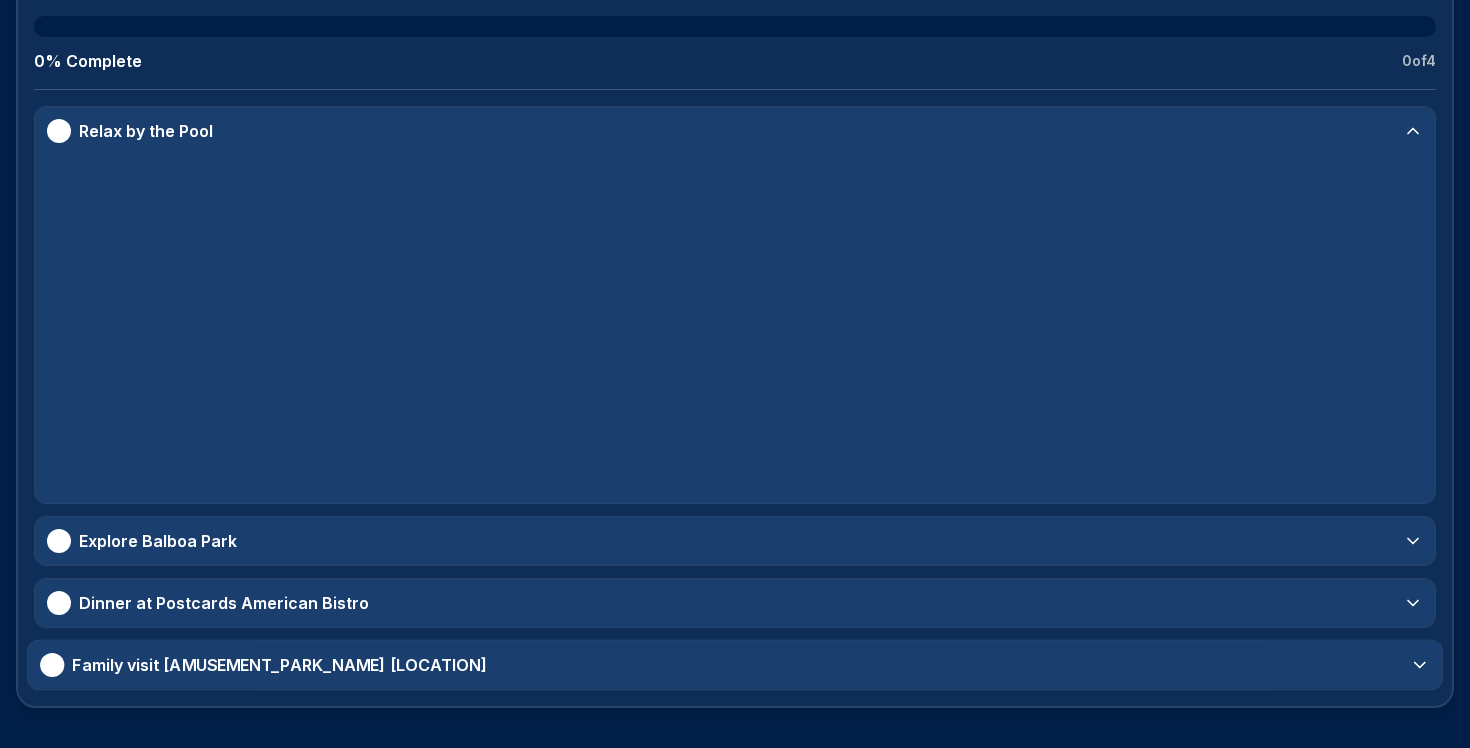 scroll, scrollTop: 897, scrollLeft: 0, axis: vertical 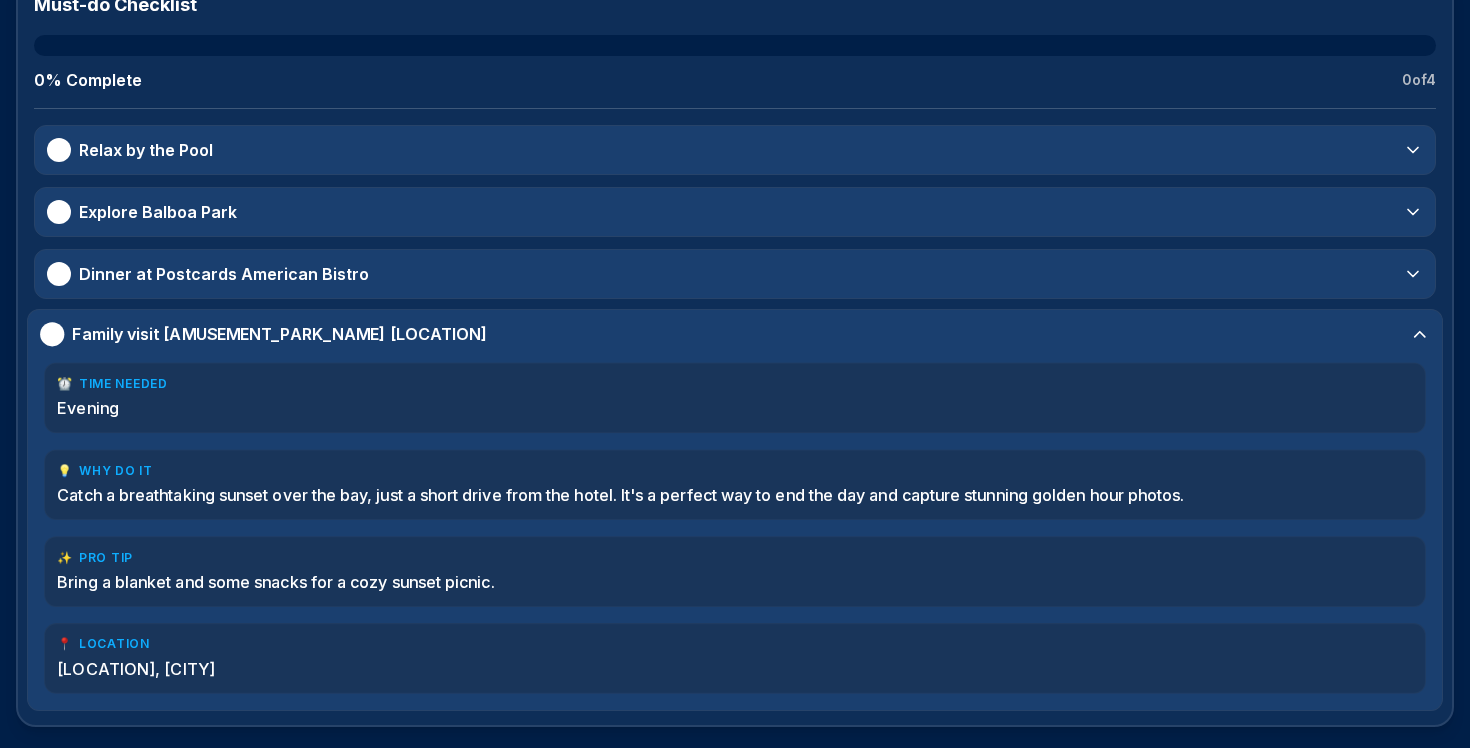 click on "[LOCATION], [CITY]" at bounding box center [136, 668] 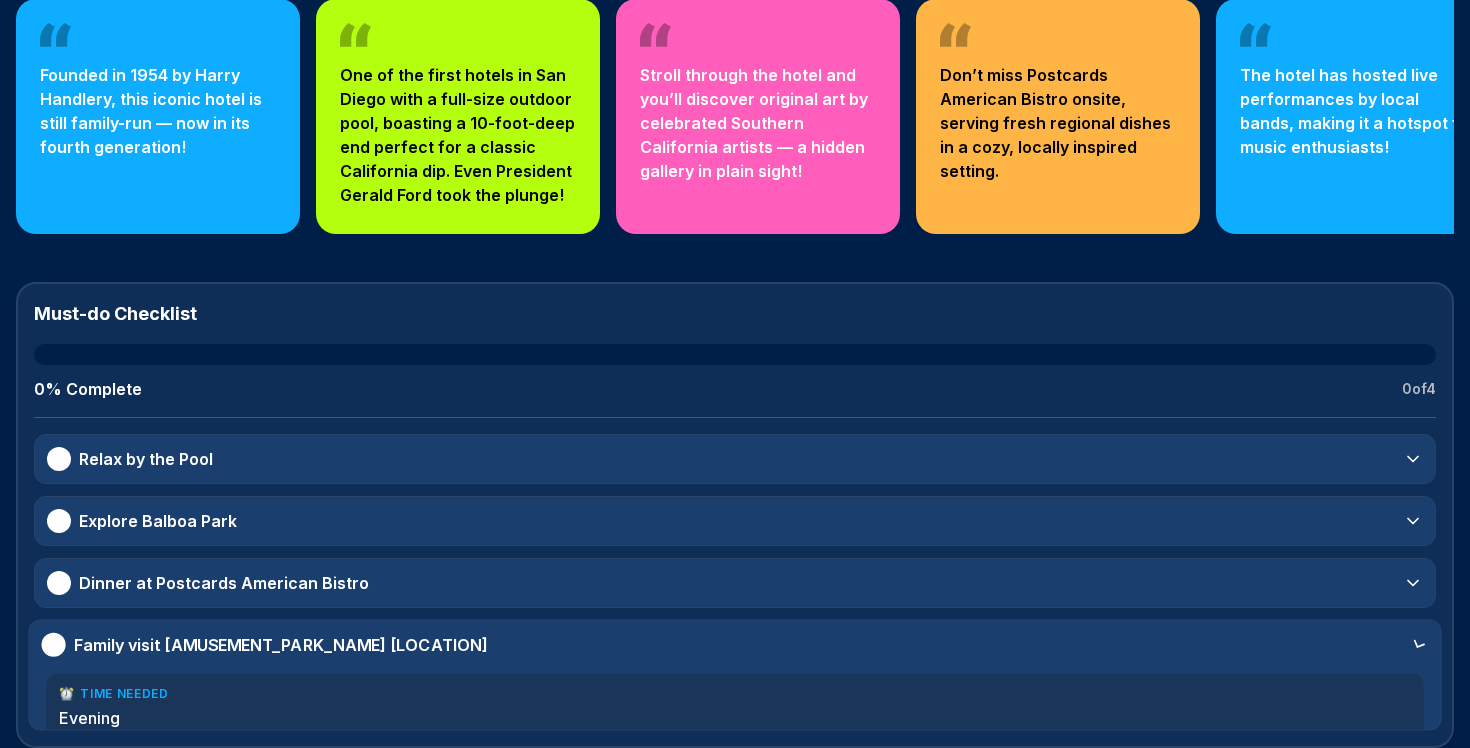 scroll, scrollTop: 568, scrollLeft: 0, axis: vertical 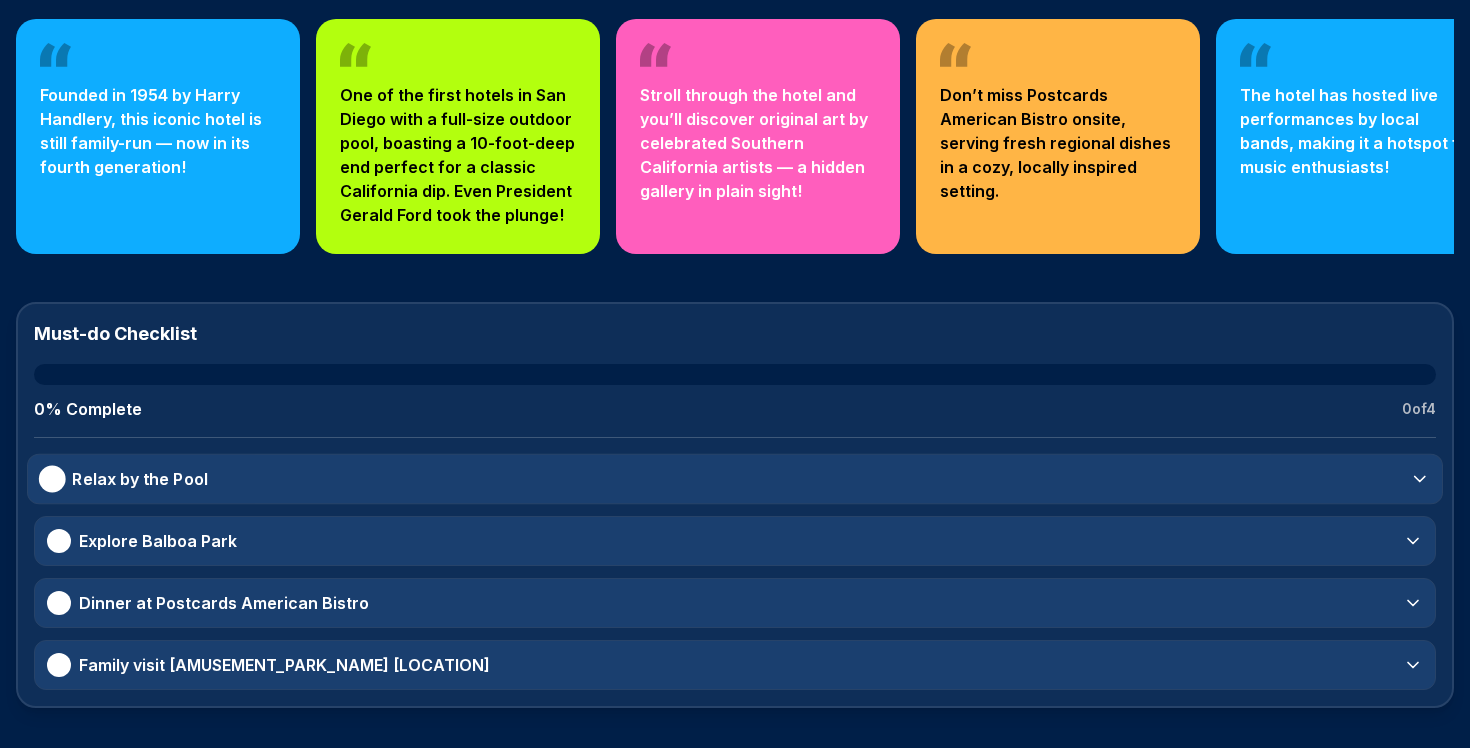 click at bounding box center [52, 479] 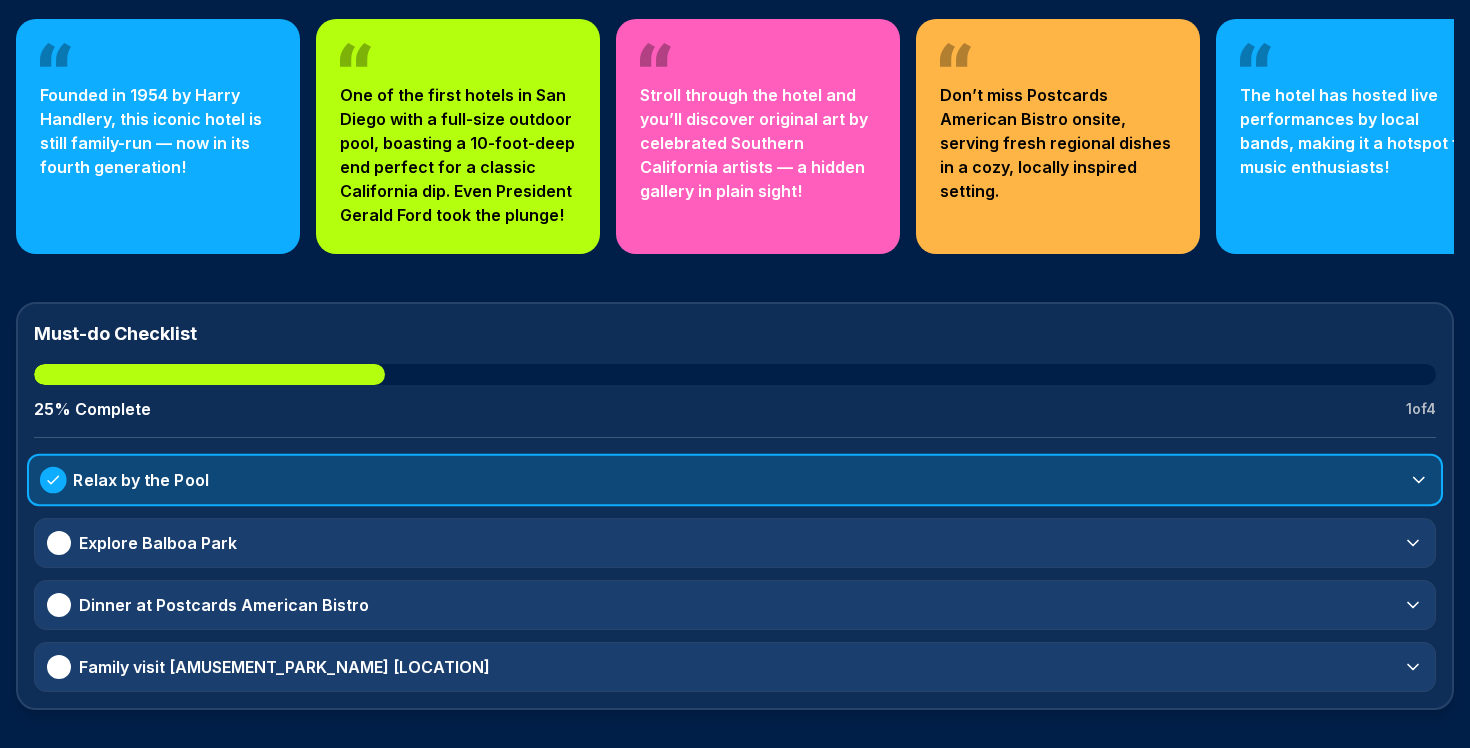 click 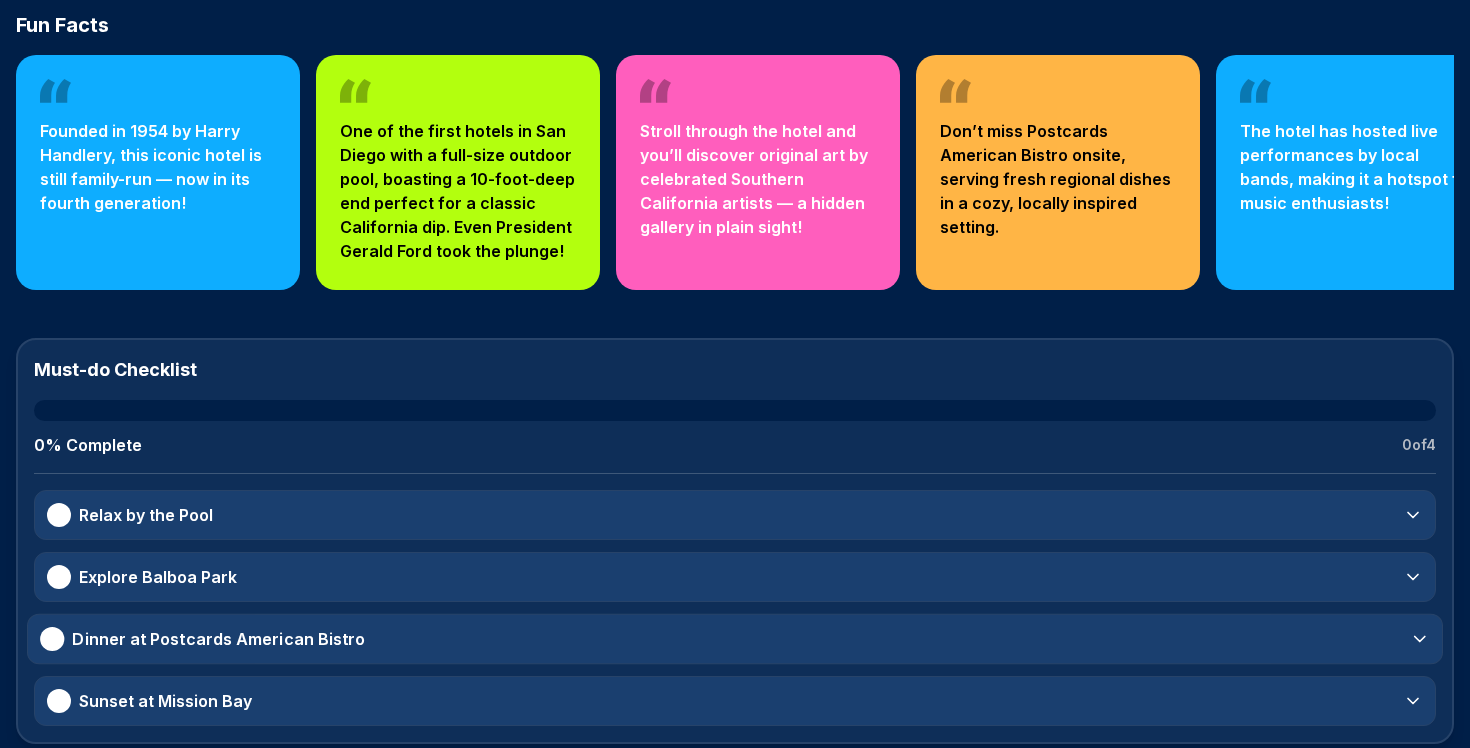 scroll, scrollTop: 568, scrollLeft: 0, axis: vertical 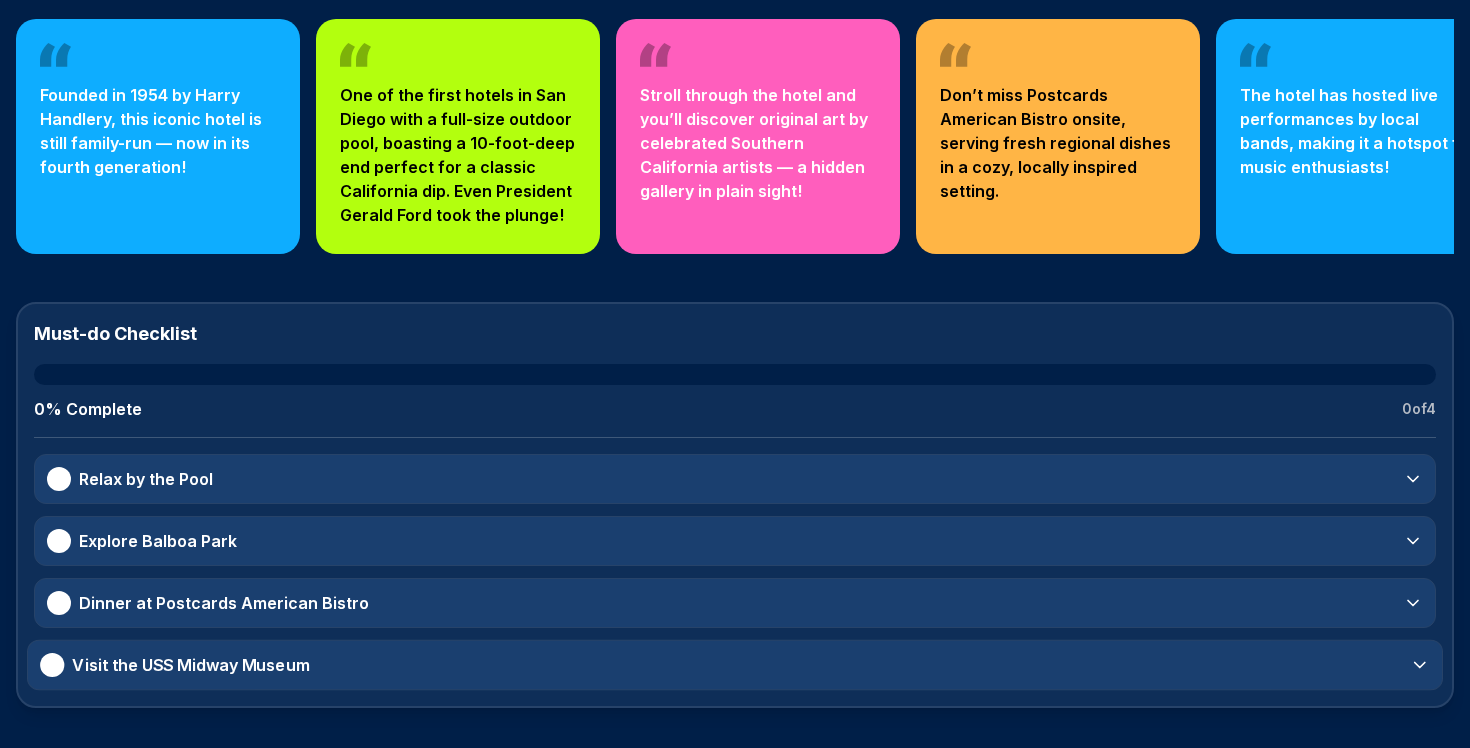 click 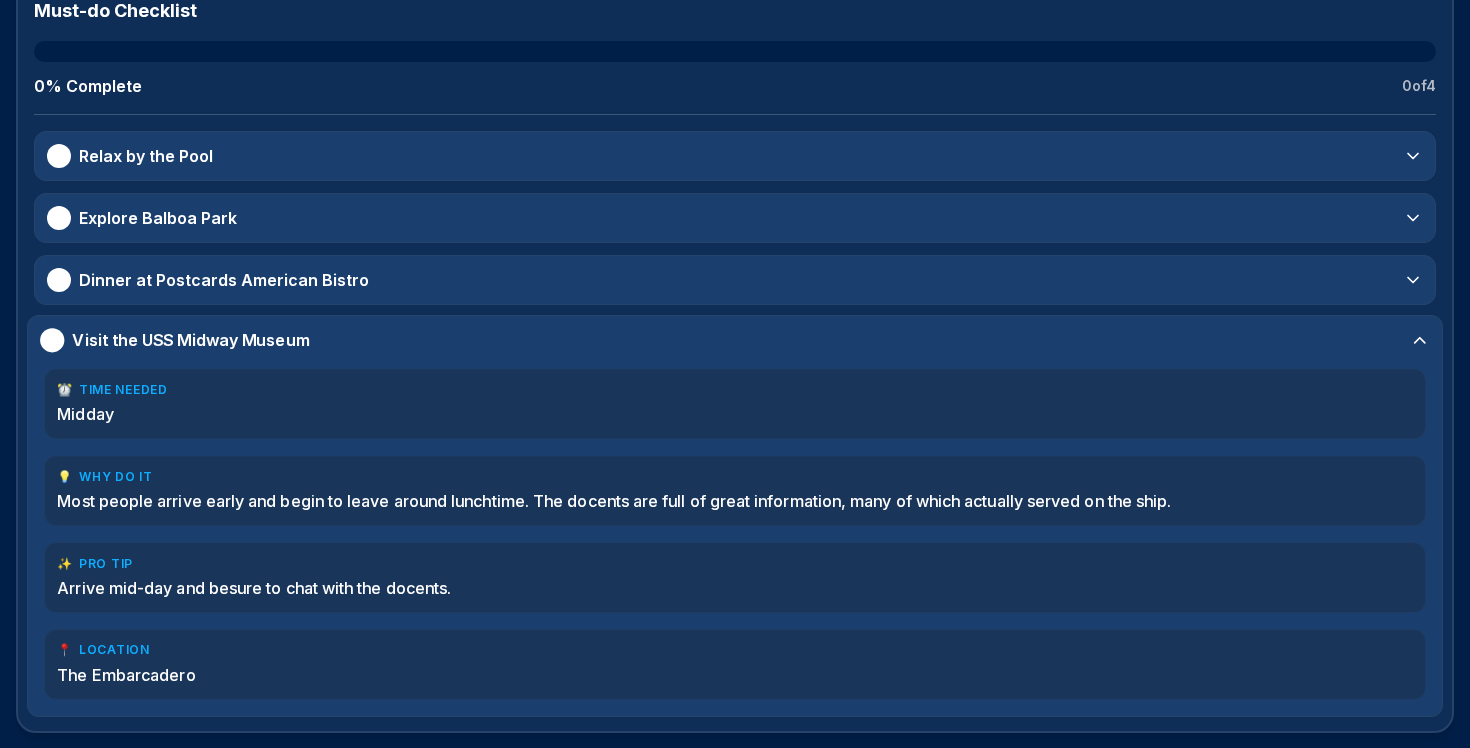 scroll, scrollTop: 893, scrollLeft: 0, axis: vertical 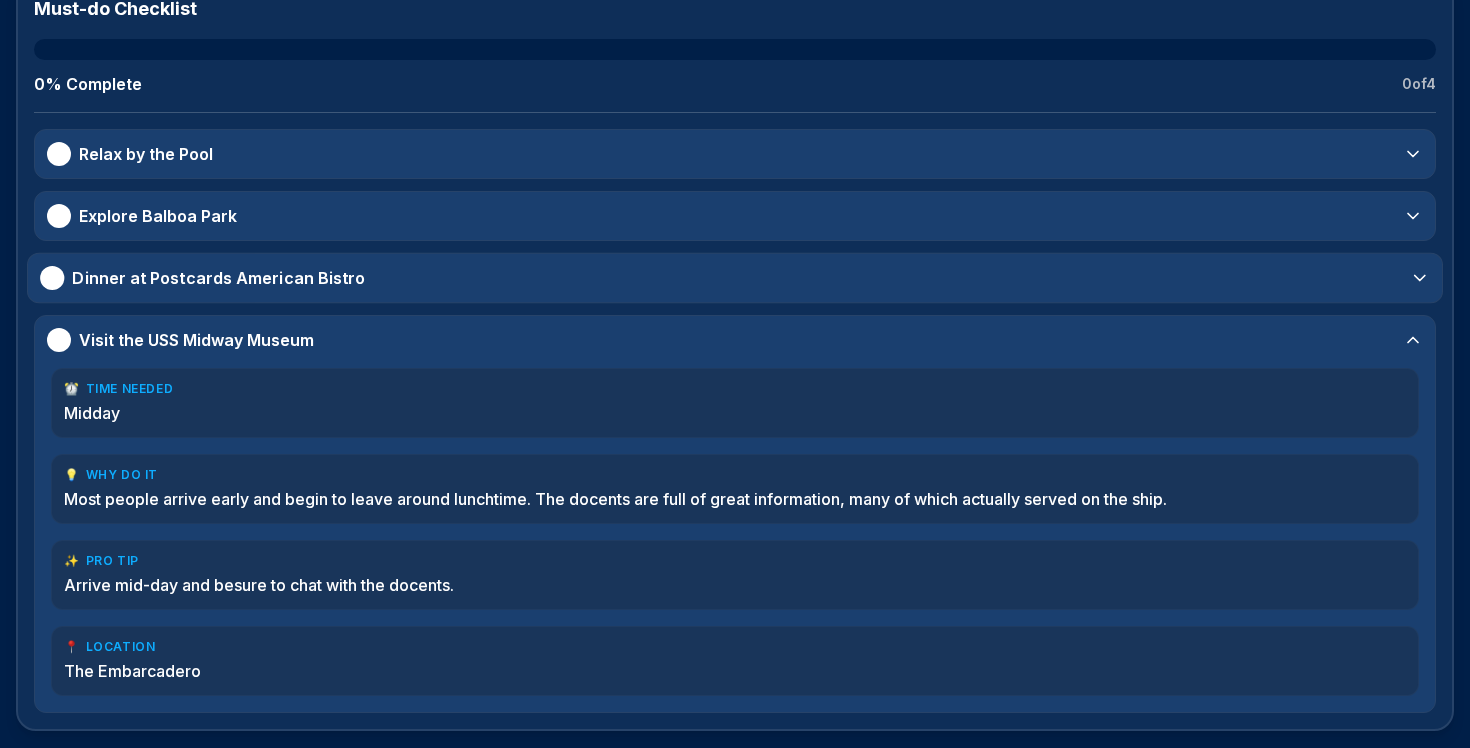 click 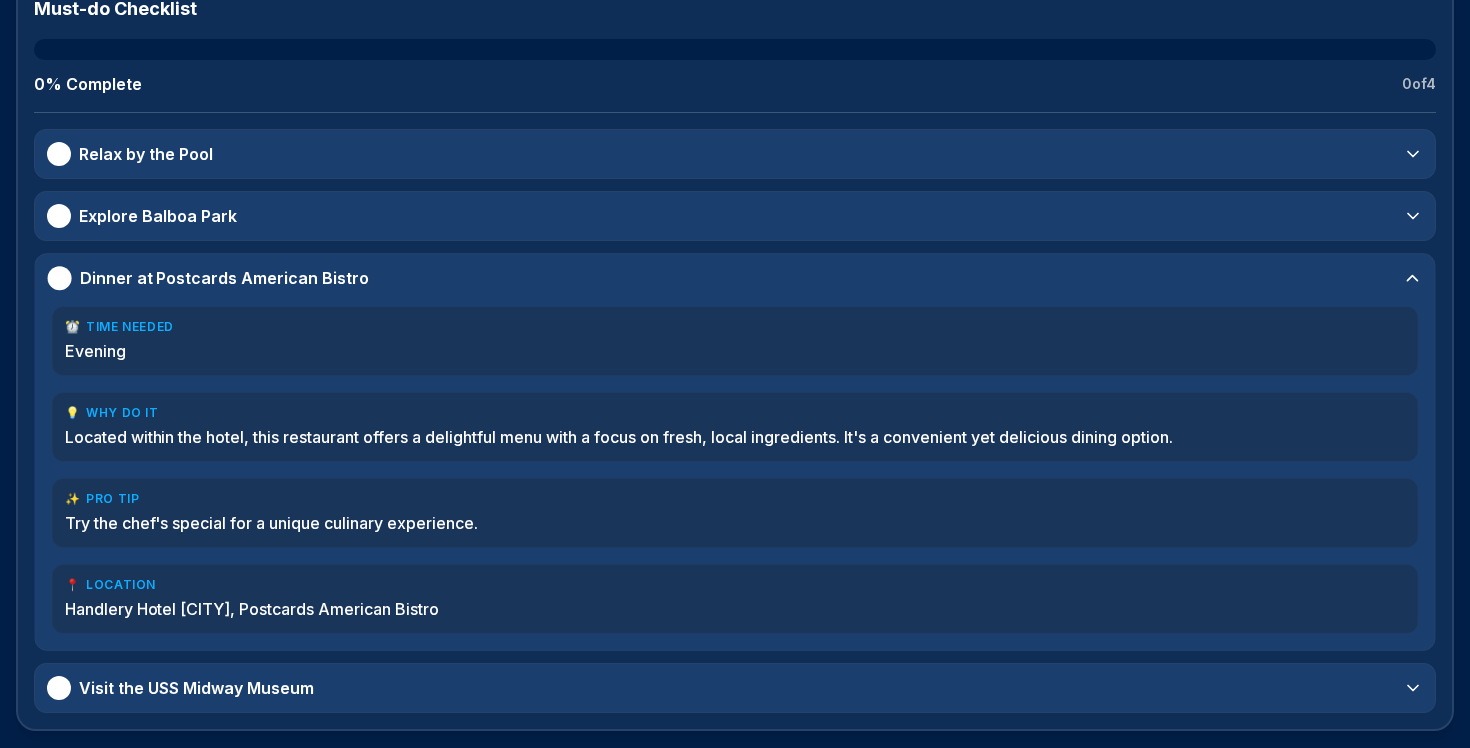 click 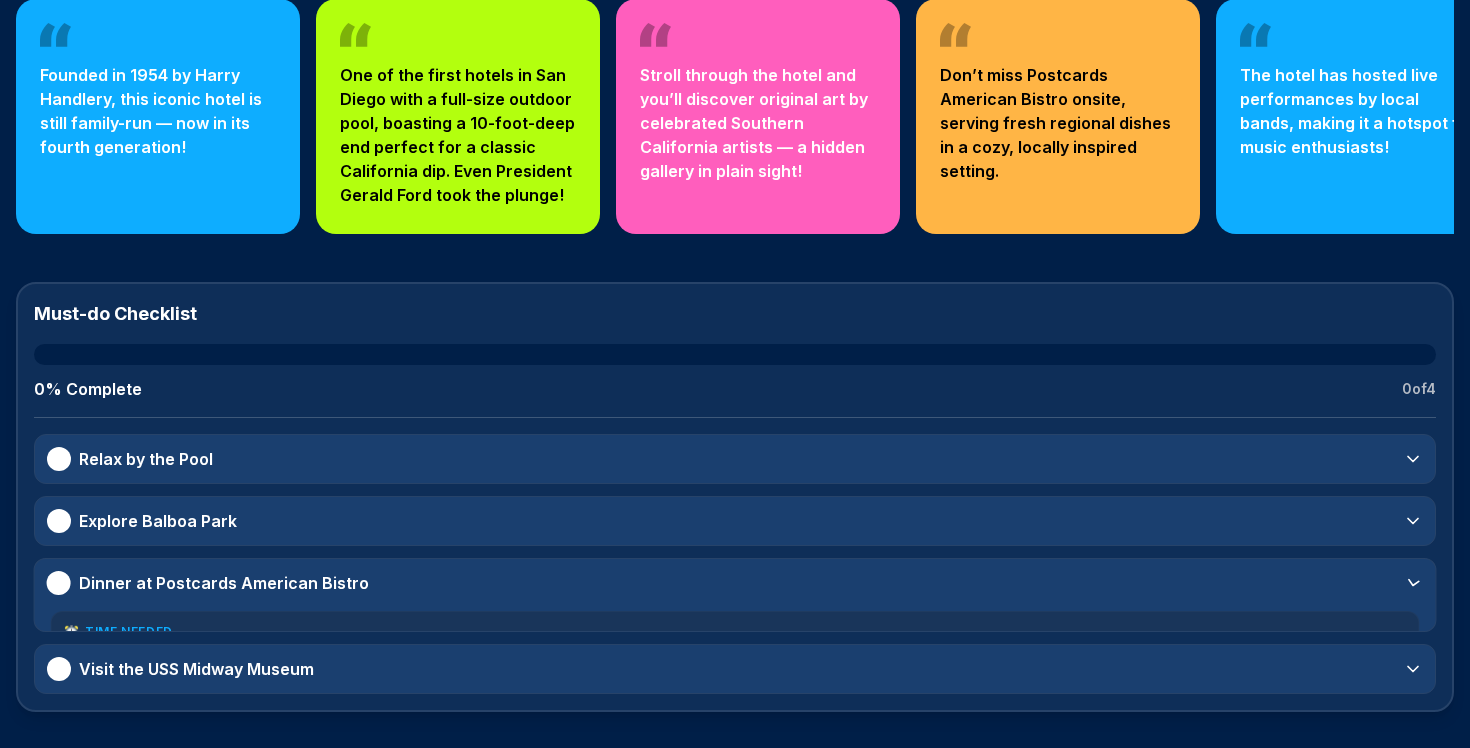 scroll, scrollTop: 568, scrollLeft: 0, axis: vertical 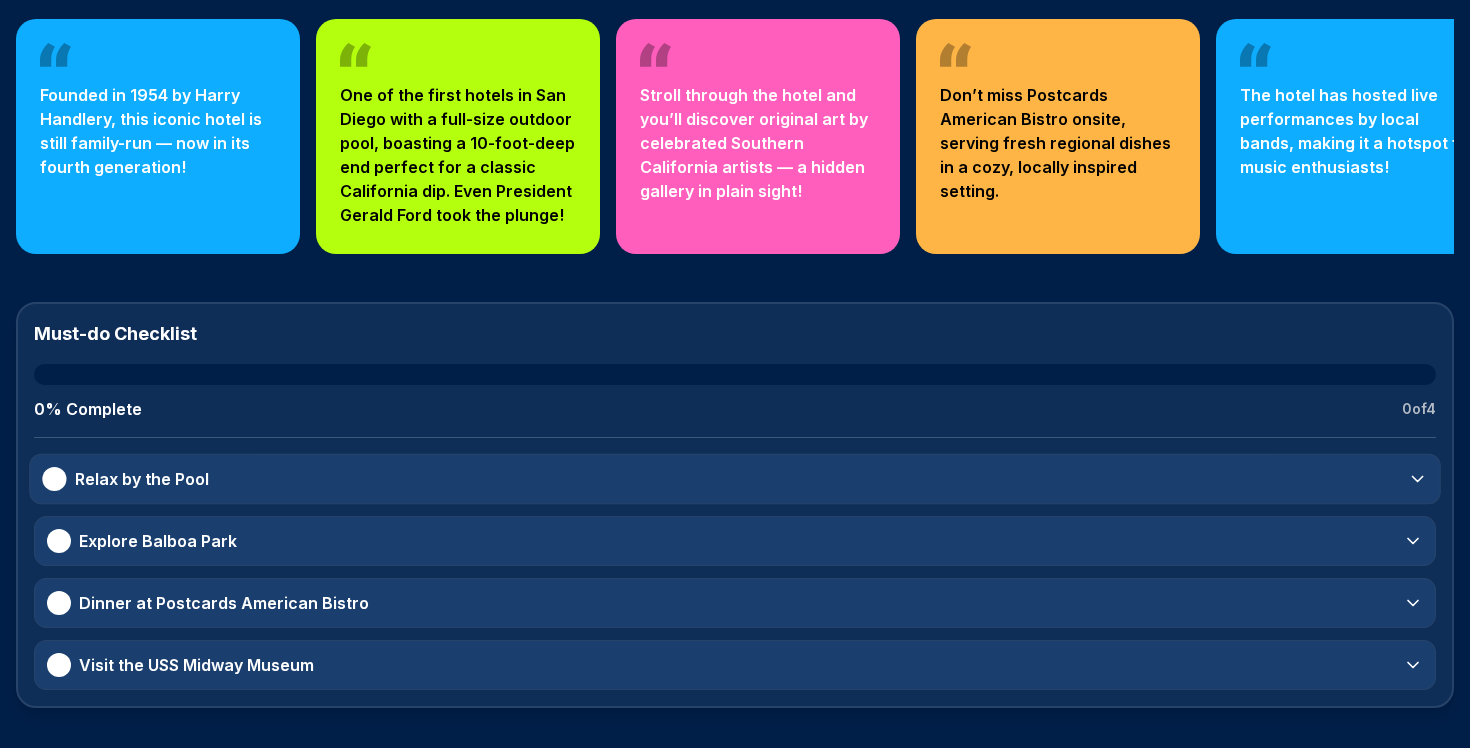 click 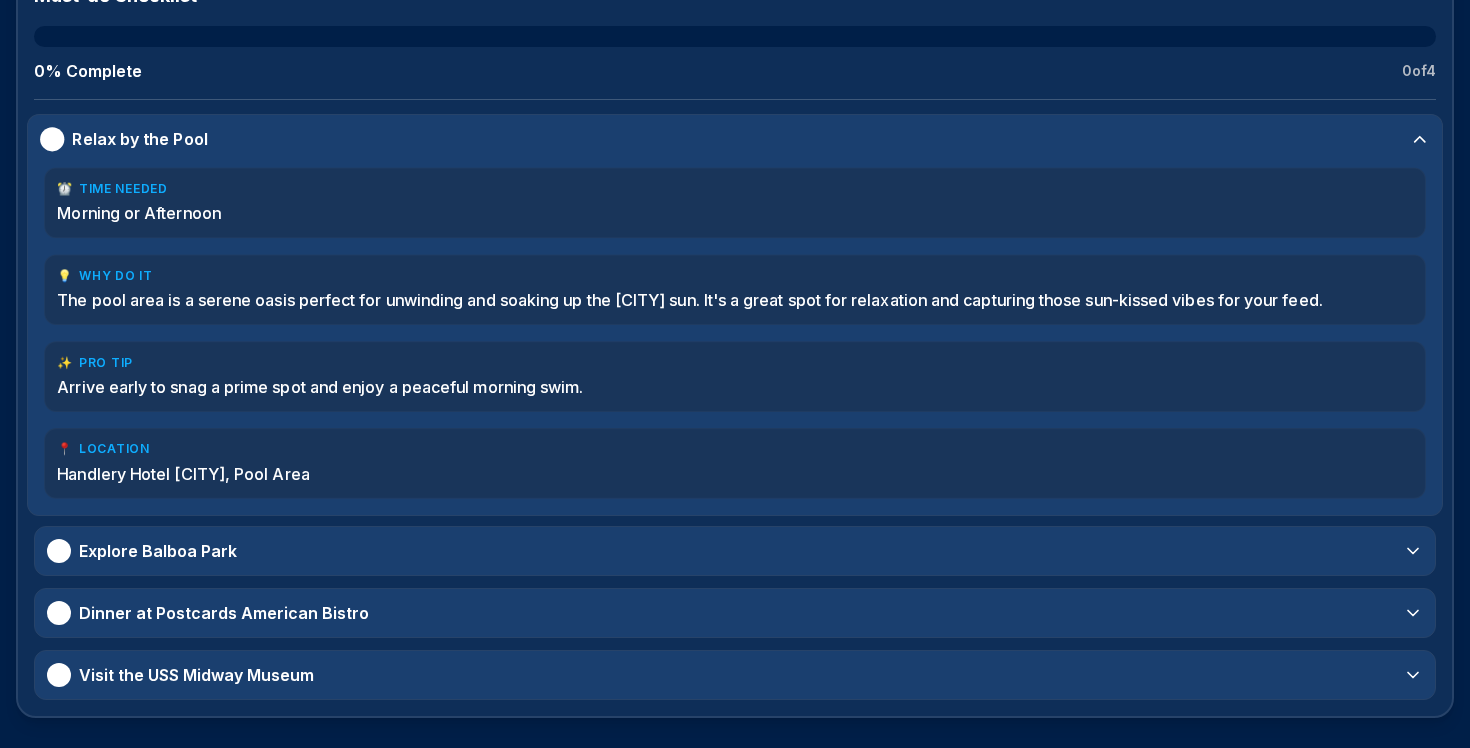 scroll, scrollTop: 916, scrollLeft: 0, axis: vertical 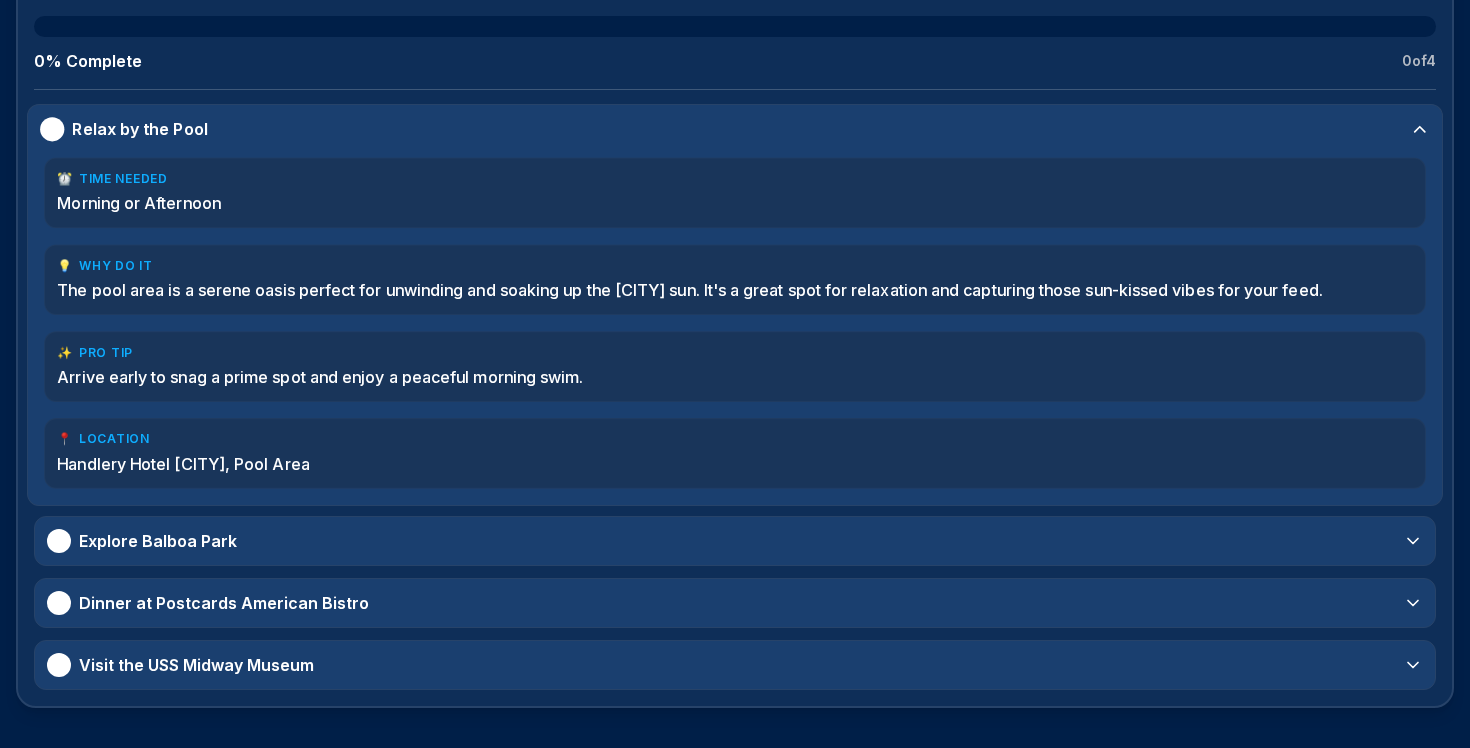 click 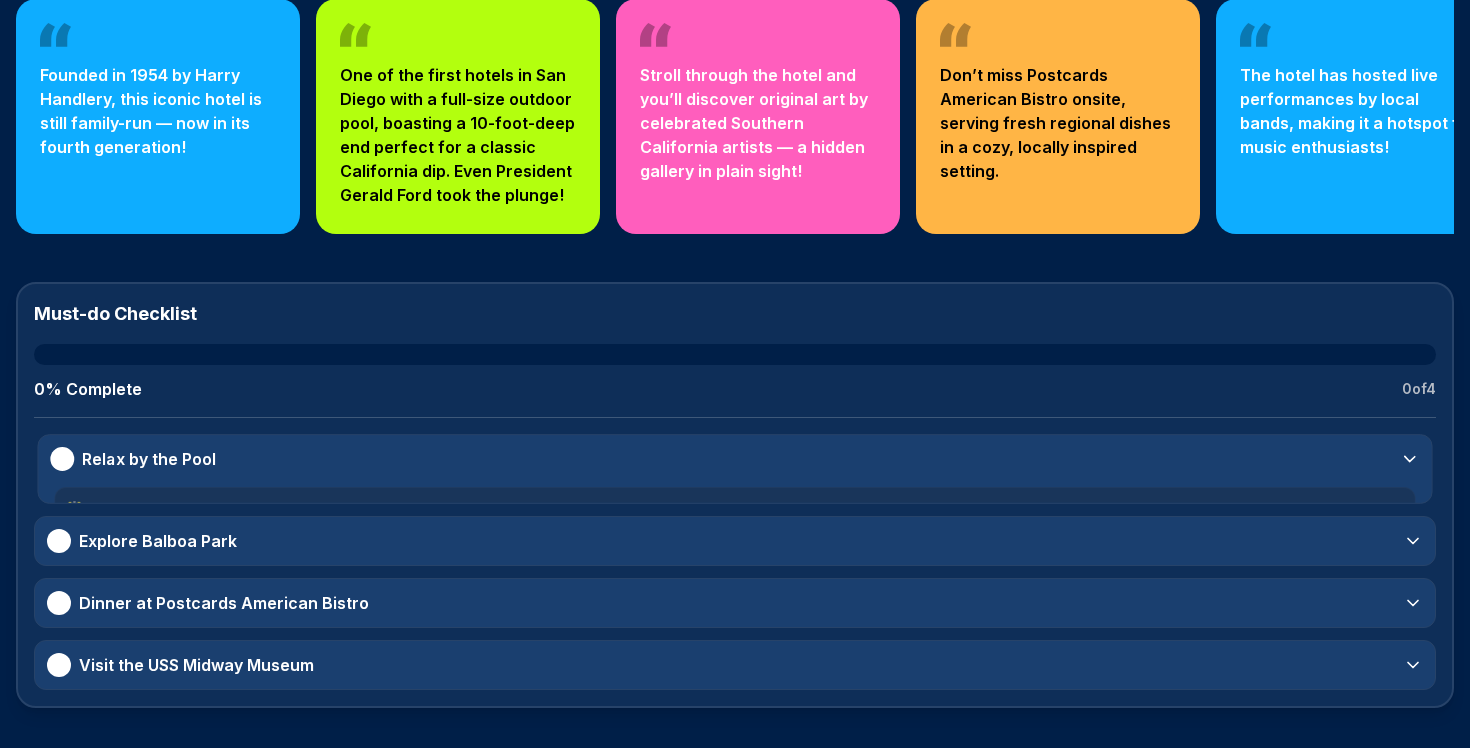 scroll, scrollTop: 568, scrollLeft: 0, axis: vertical 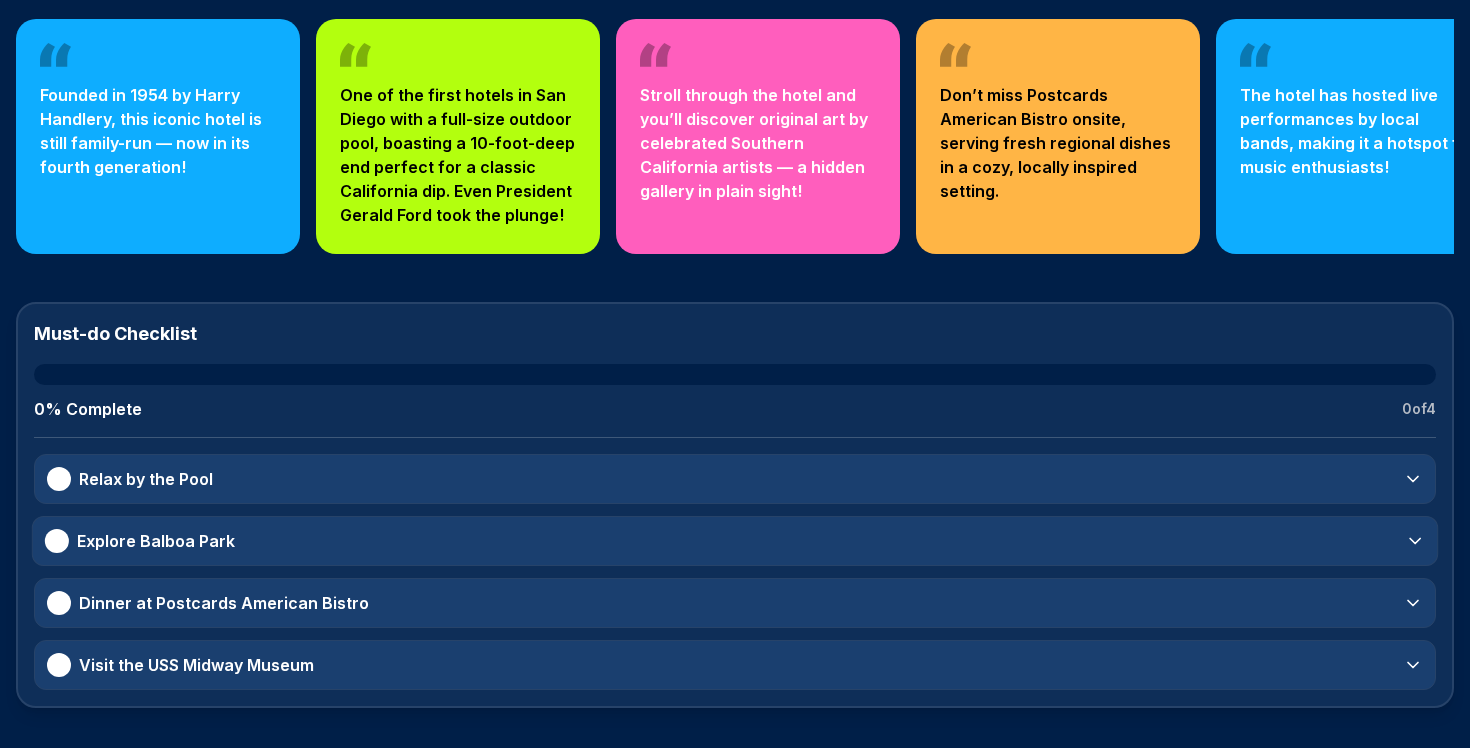 click 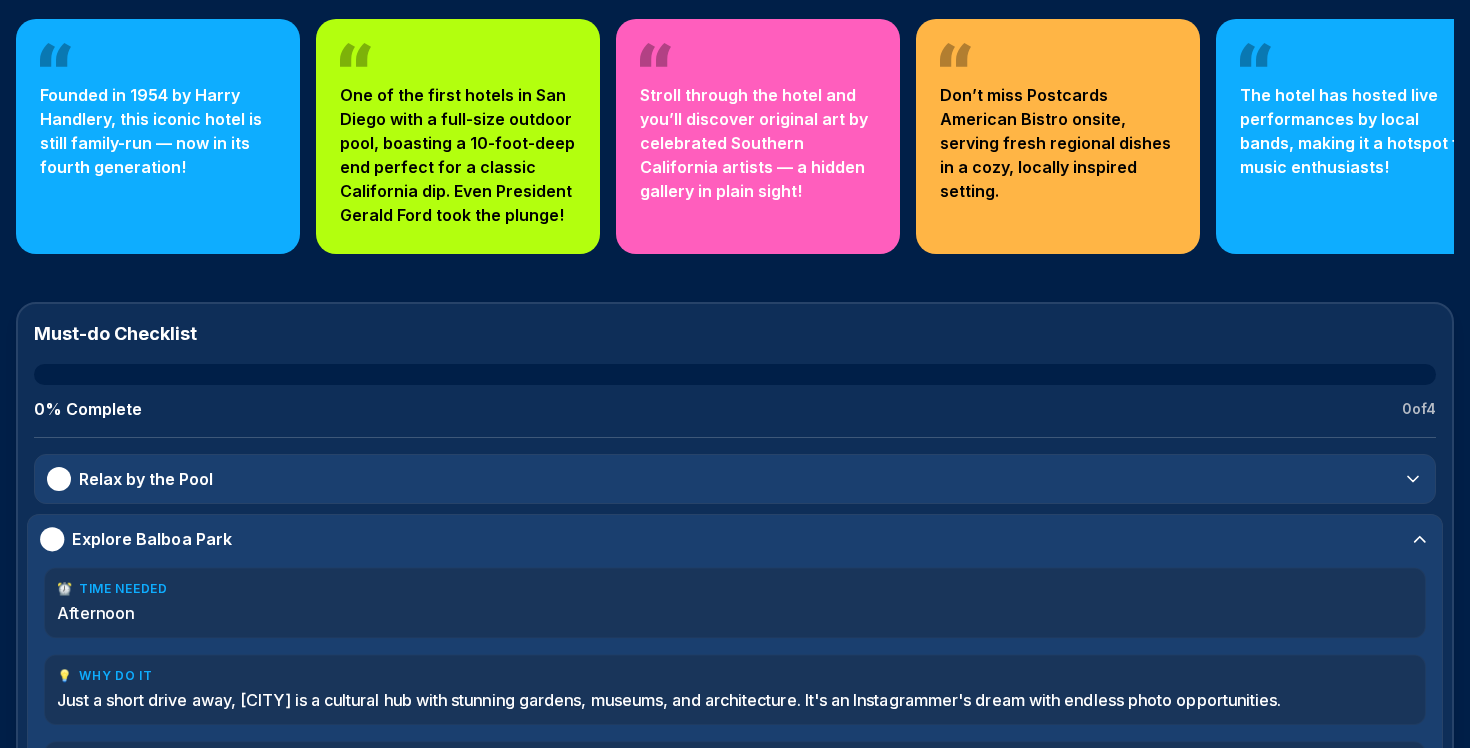 click 